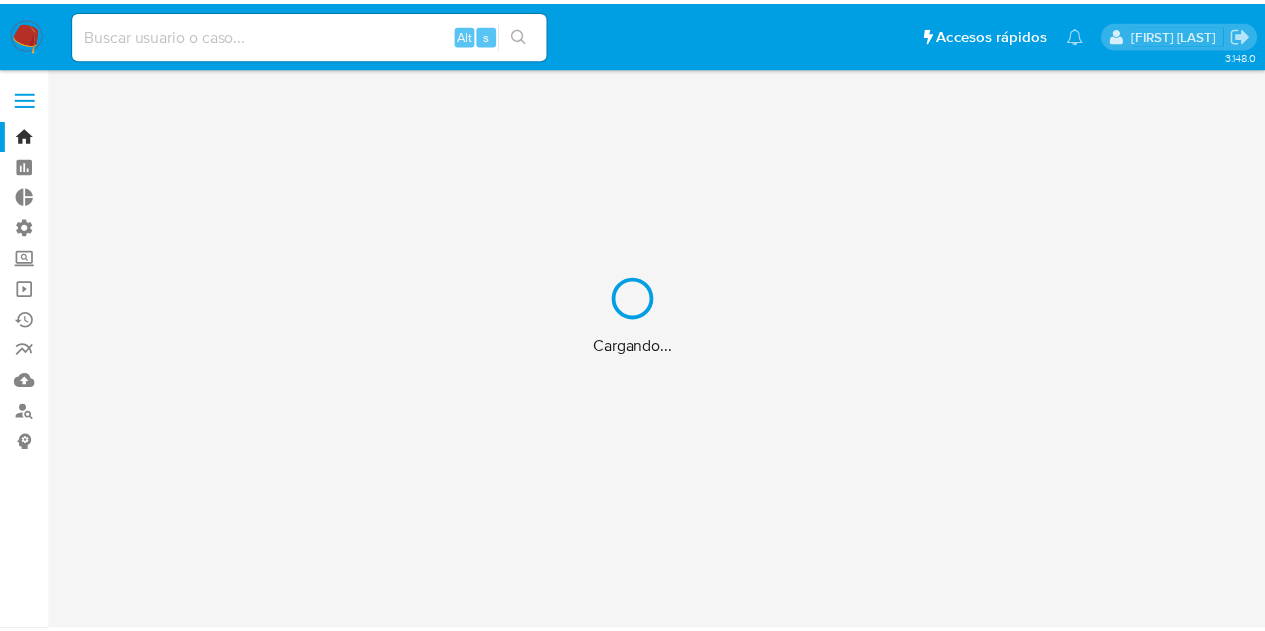 scroll, scrollTop: 0, scrollLeft: 0, axis: both 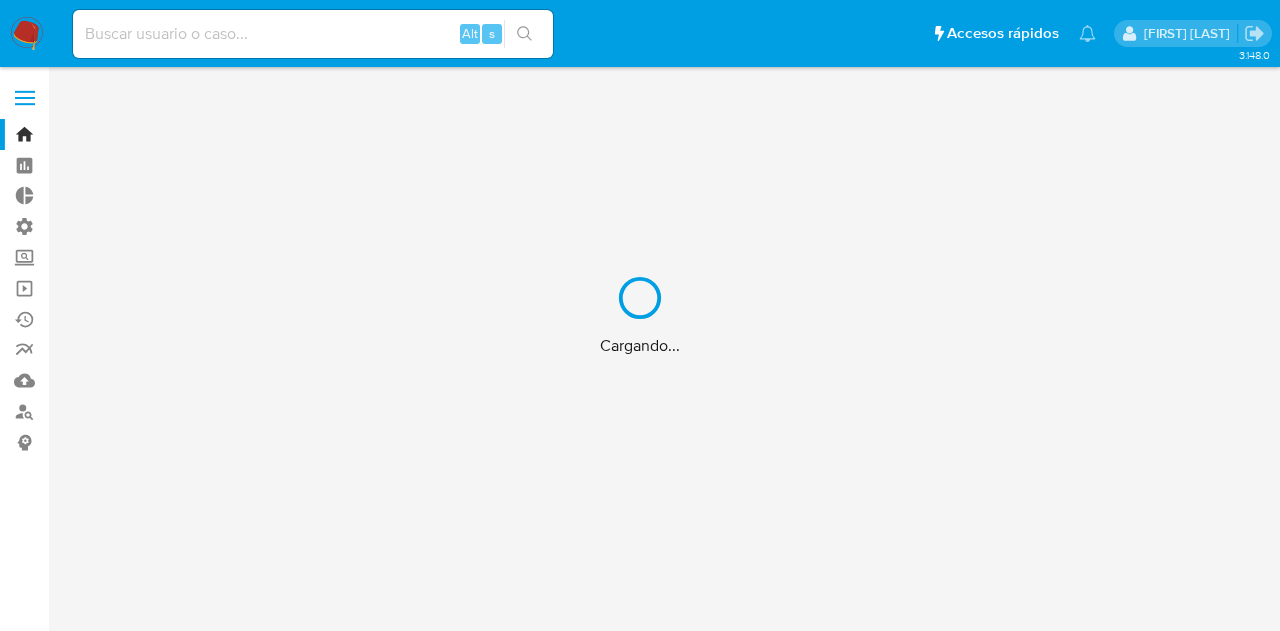 click on "Cargando..." at bounding box center (640, 315) 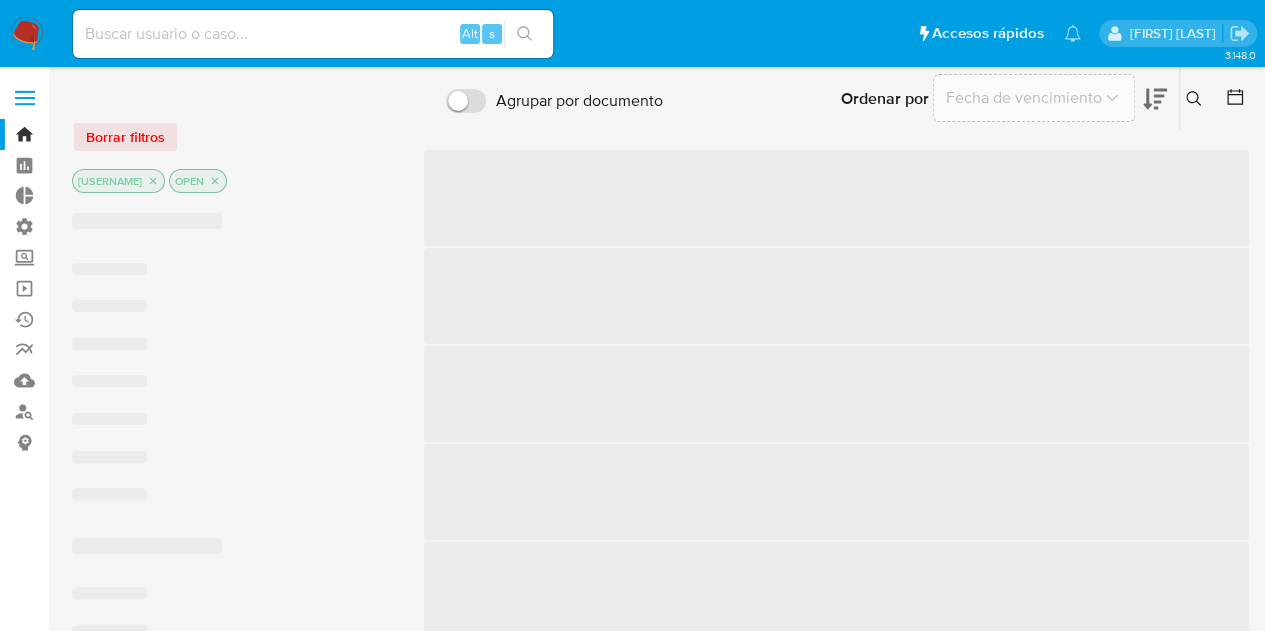 drag, startPoint x: 276, startPoint y: 43, endPoint x: 197, endPoint y: 56, distance: 80.06248 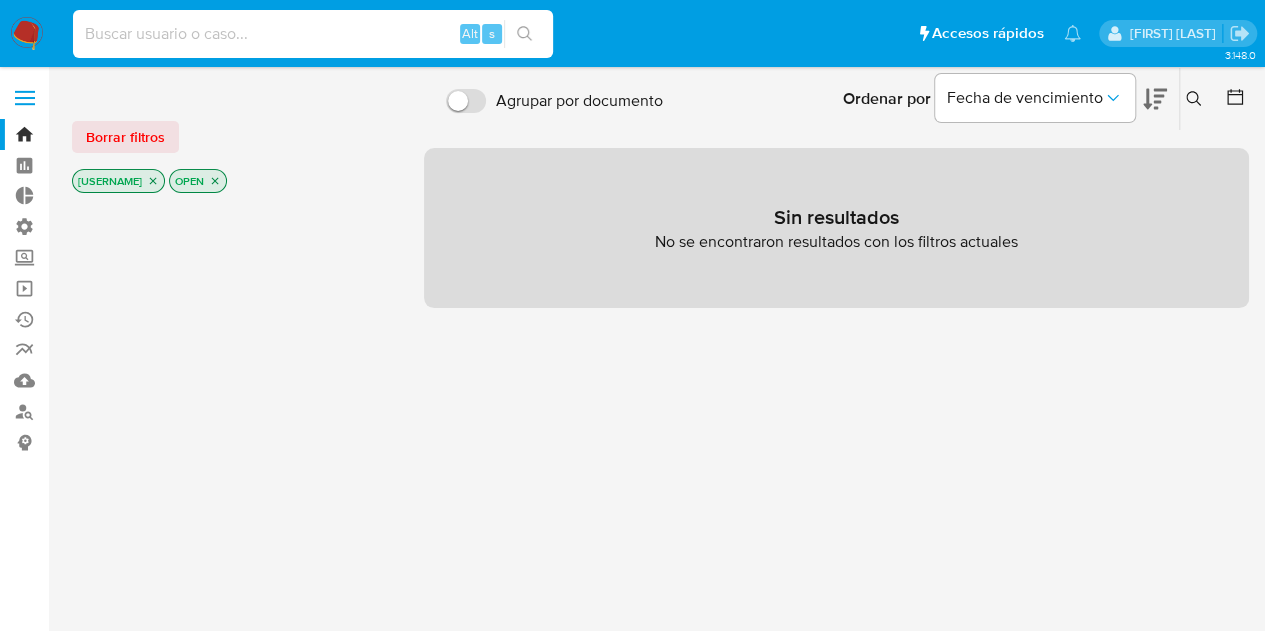 paste on "[USER_ID]" 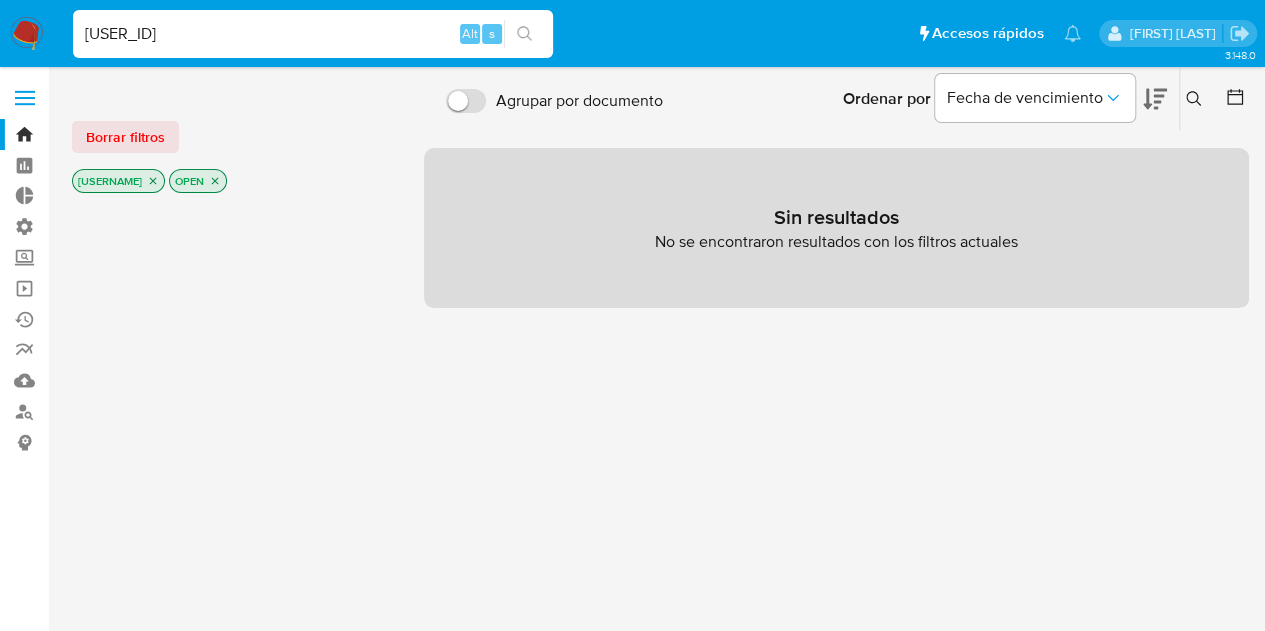 type on "[USER_ID]" 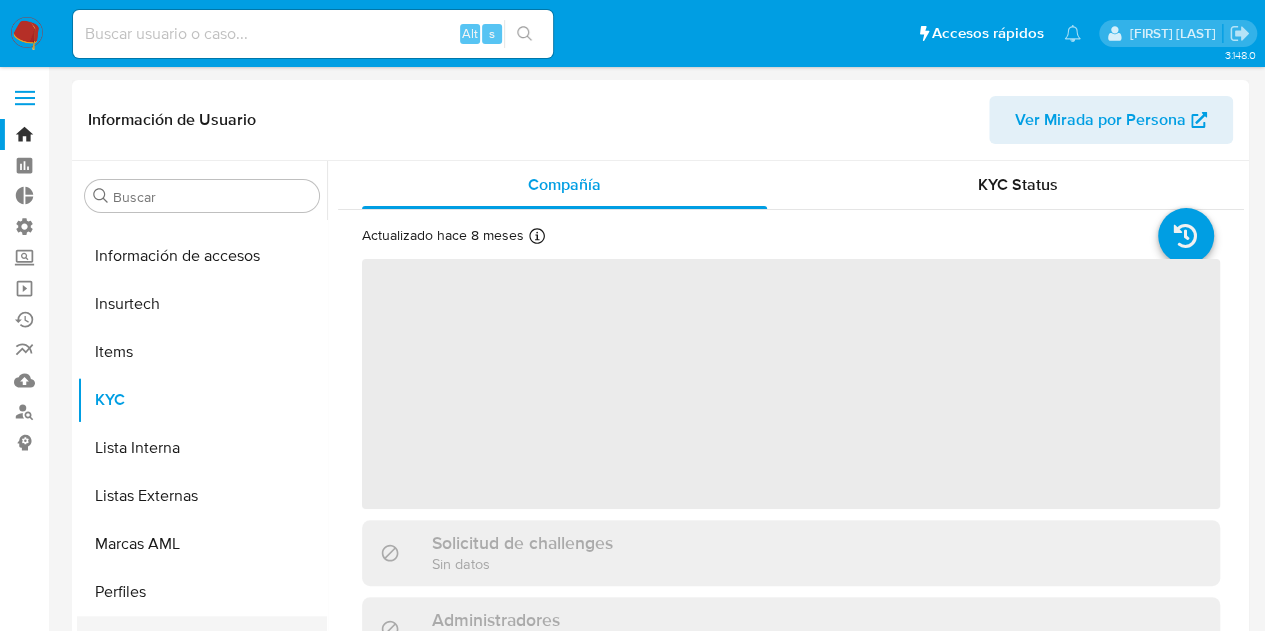 scroll, scrollTop: 749, scrollLeft: 0, axis: vertical 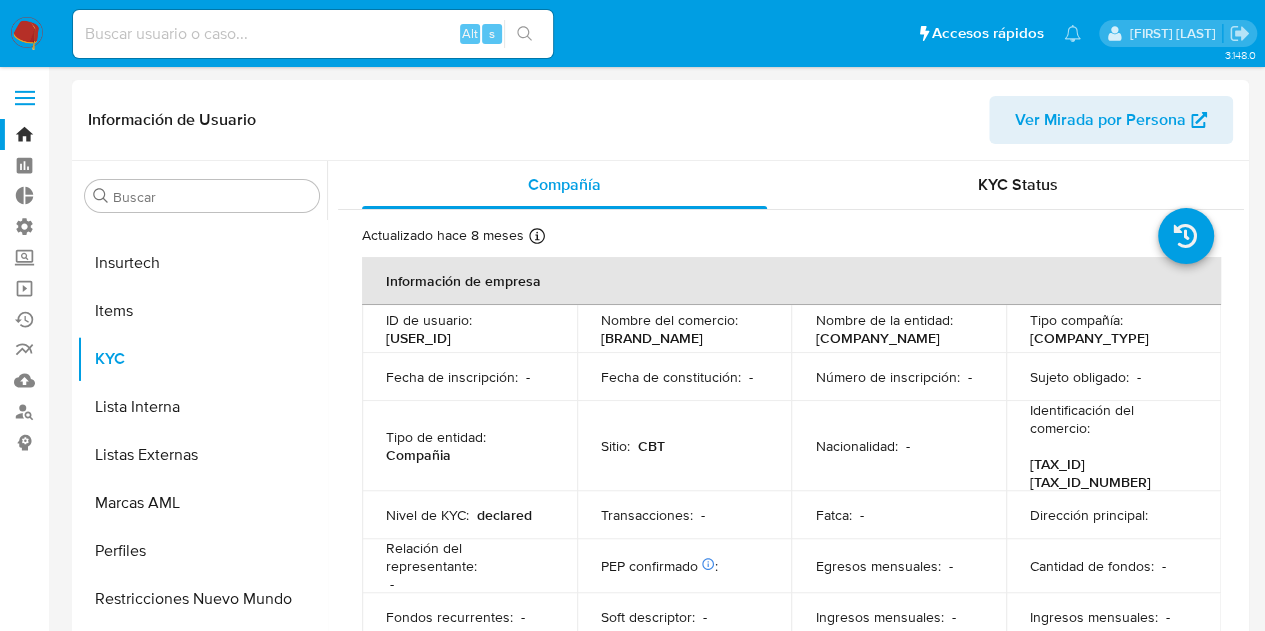 select on "10" 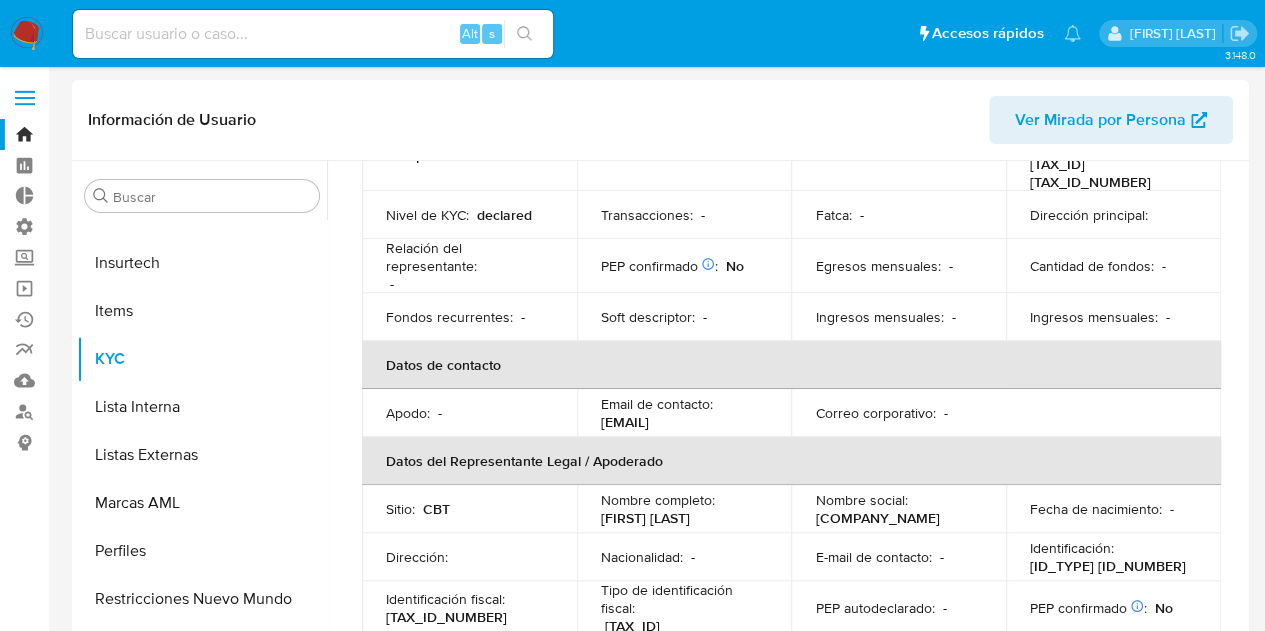 scroll, scrollTop: 400, scrollLeft: 0, axis: vertical 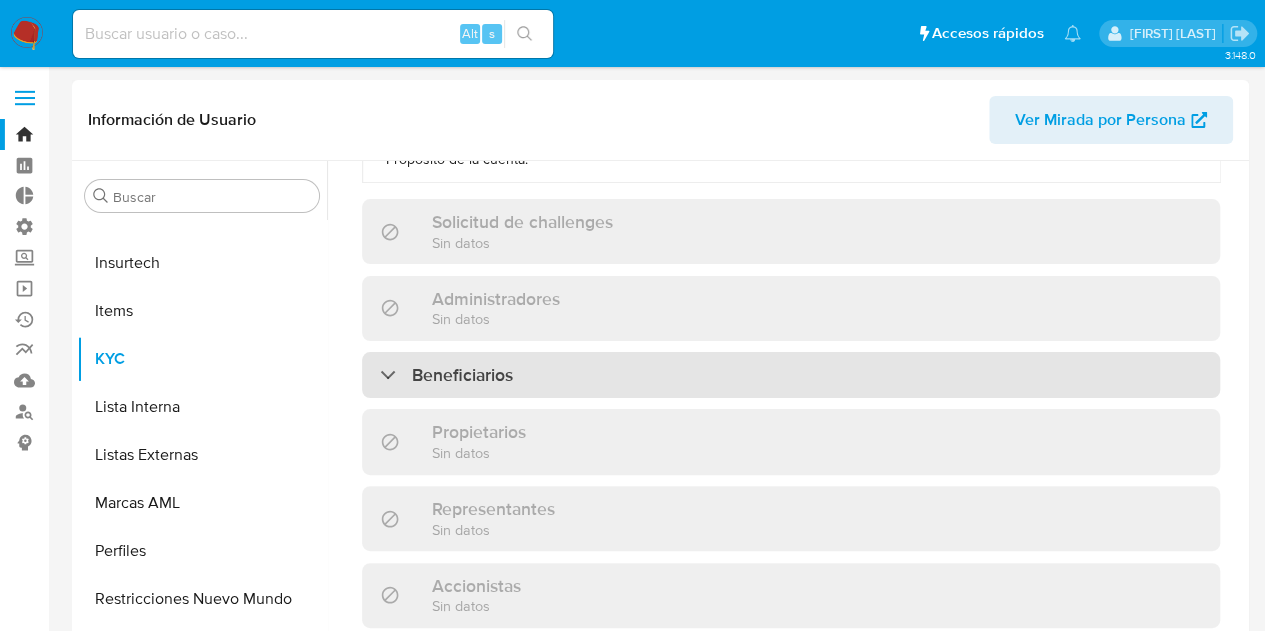 click on "Beneficiarios" at bounding box center (791, 375) 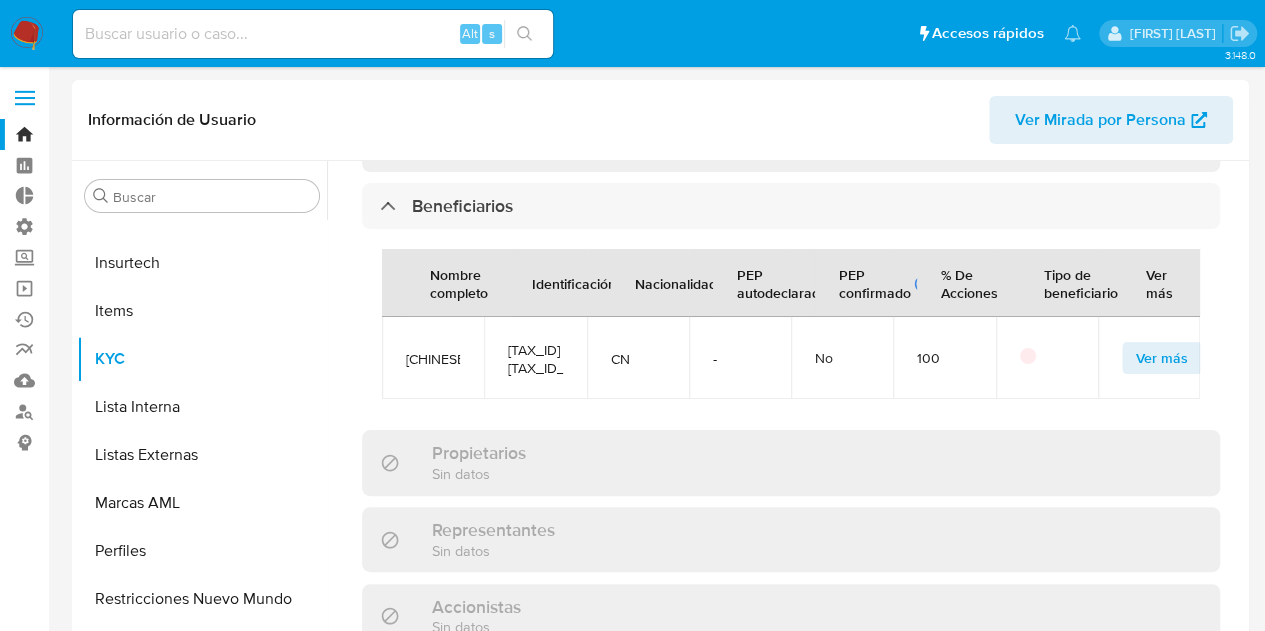 scroll, scrollTop: 1000, scrollLeft: 0, axis: vertical 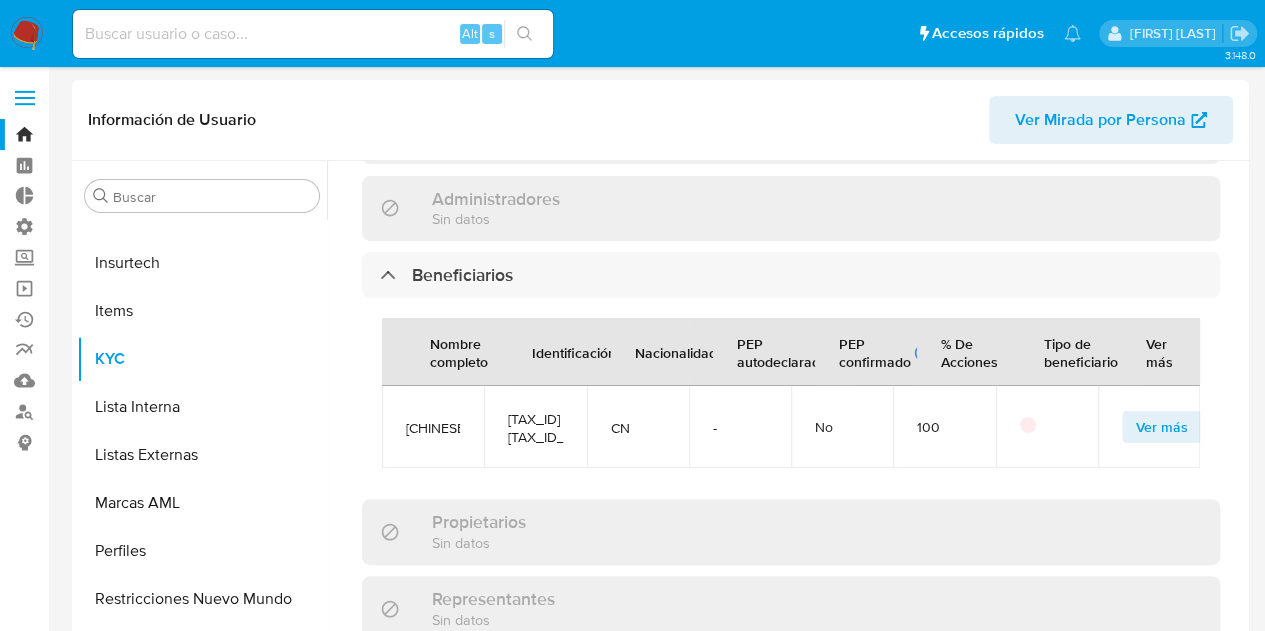 click at bounding box center [1028, 425] 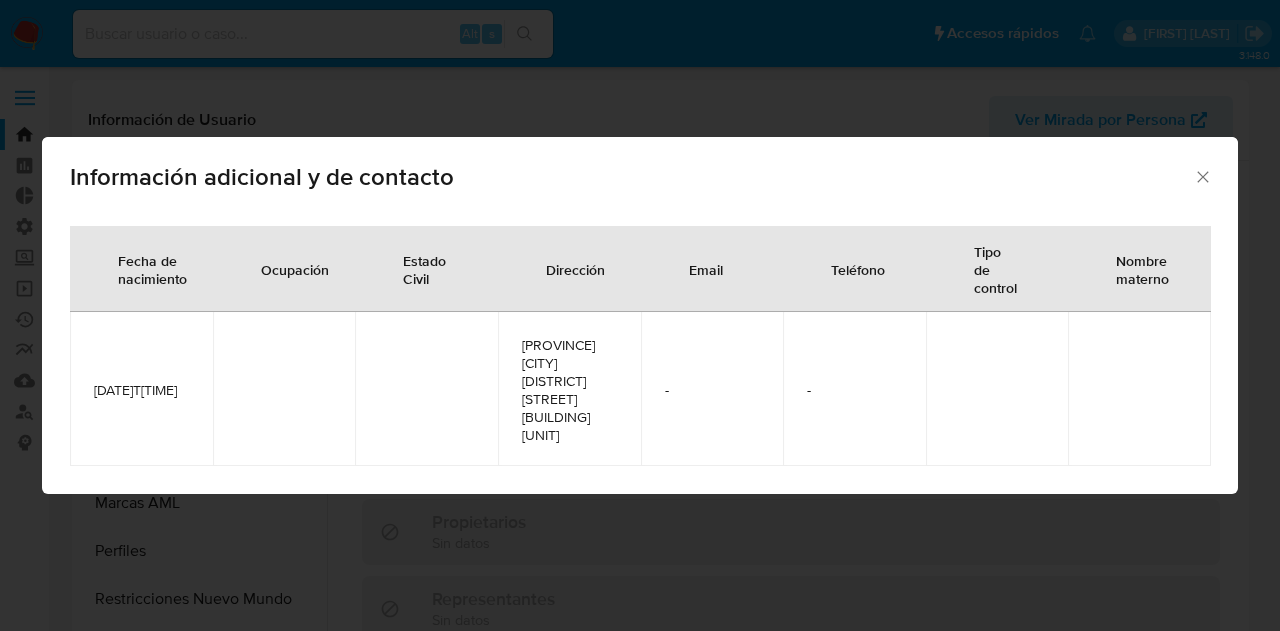 click 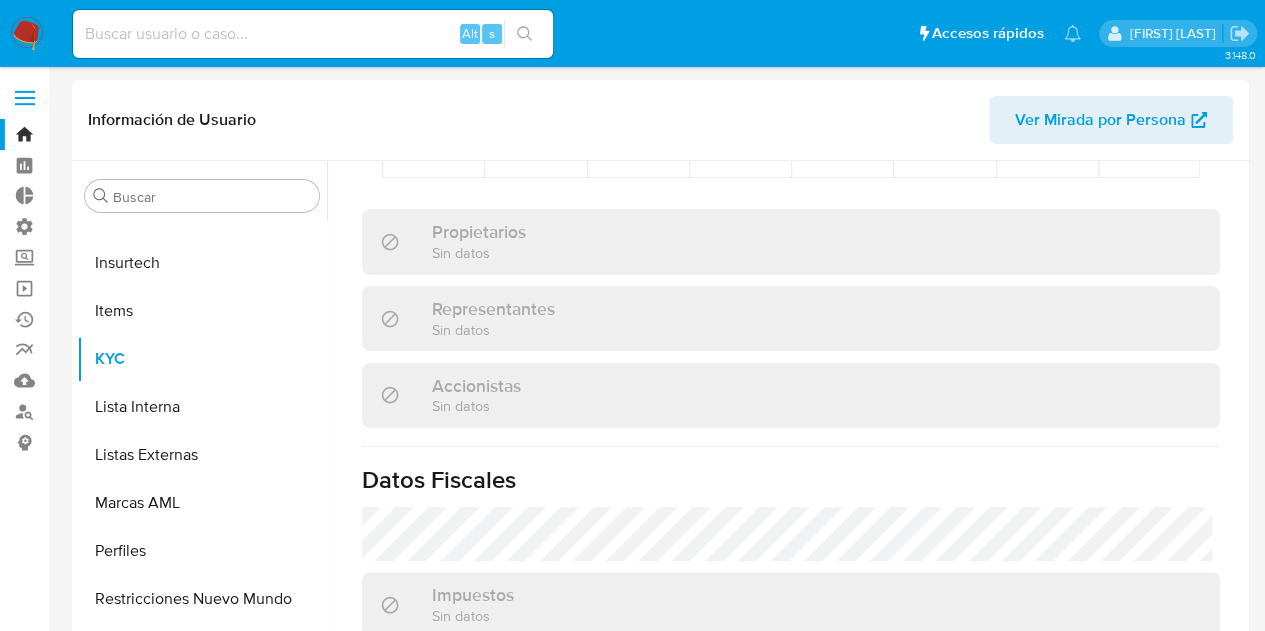 scroll, scrollTop: 1086, scrollLeft: 0, axis: vertical 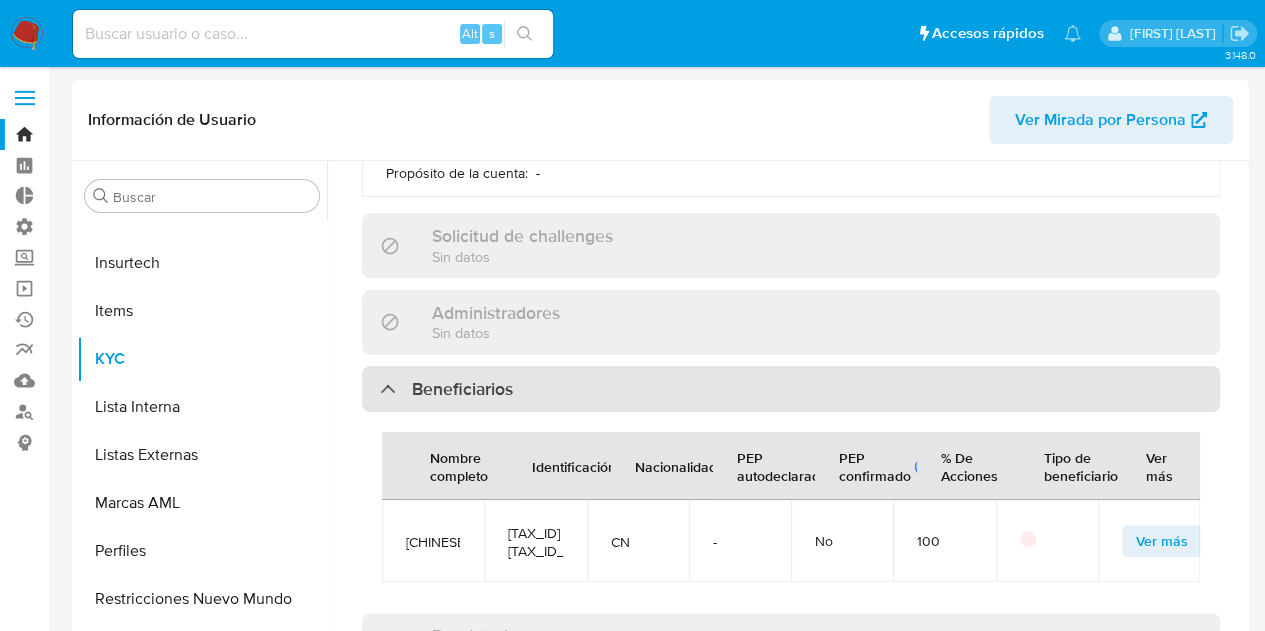 click on "Beneficiarios" at bounding box center (462, 389) 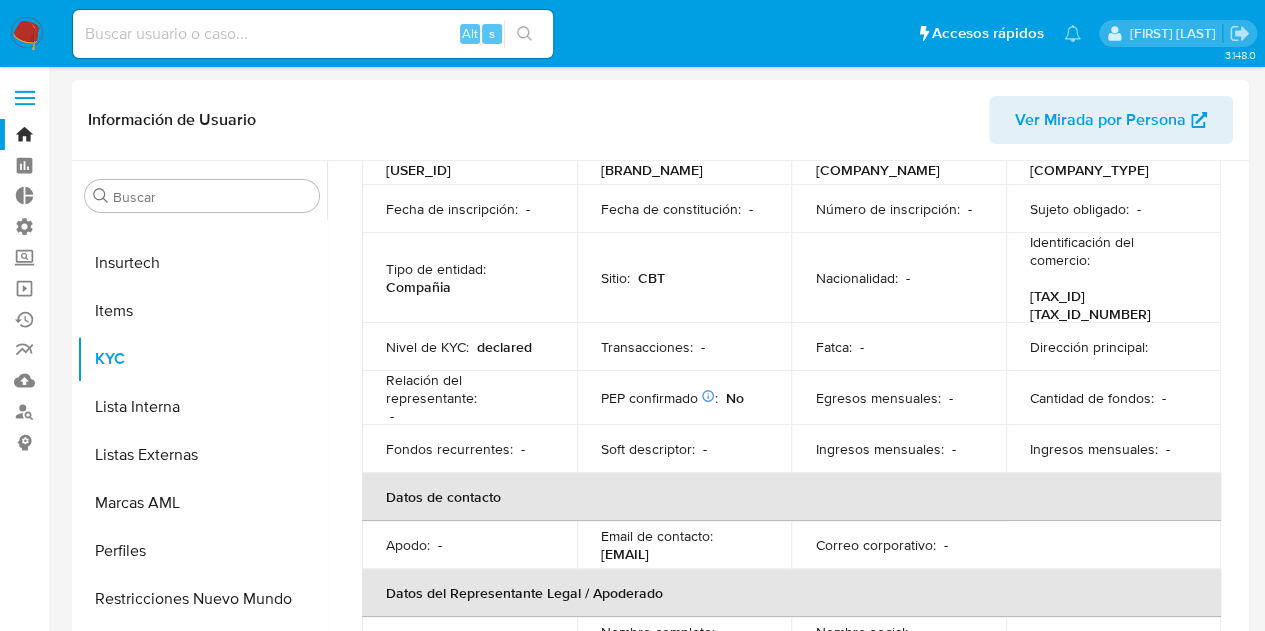 scroll, scrollTop: 0, scrollLeft: 0, axis: both 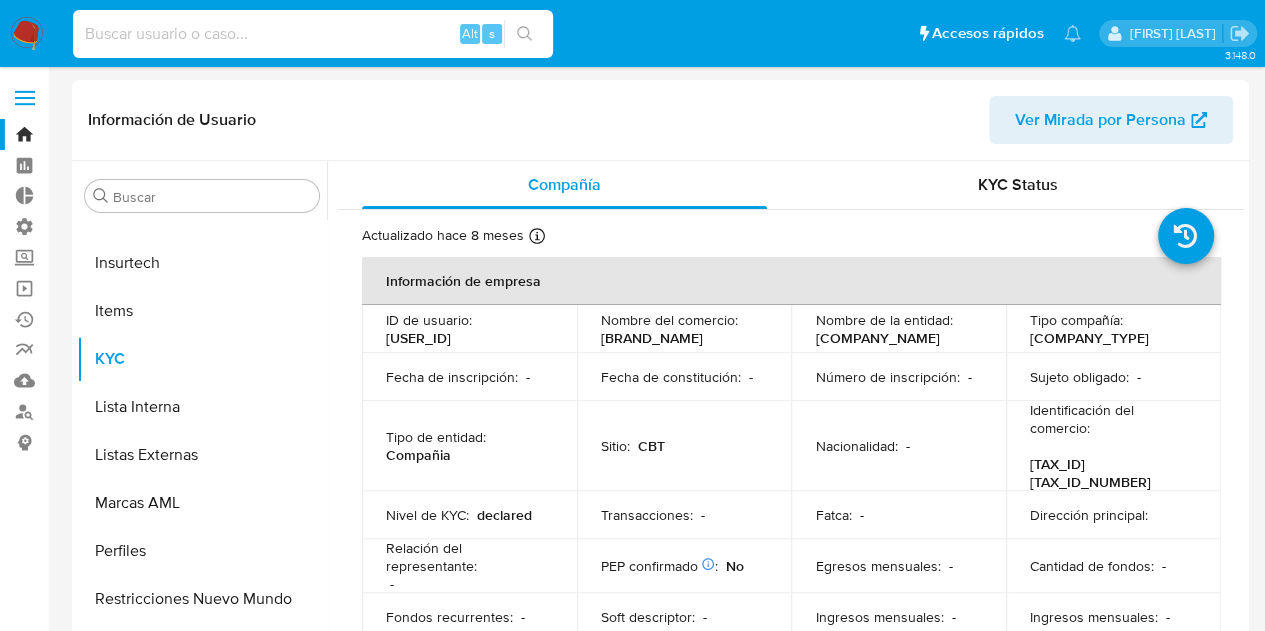 click at bounding box center (313, 34) 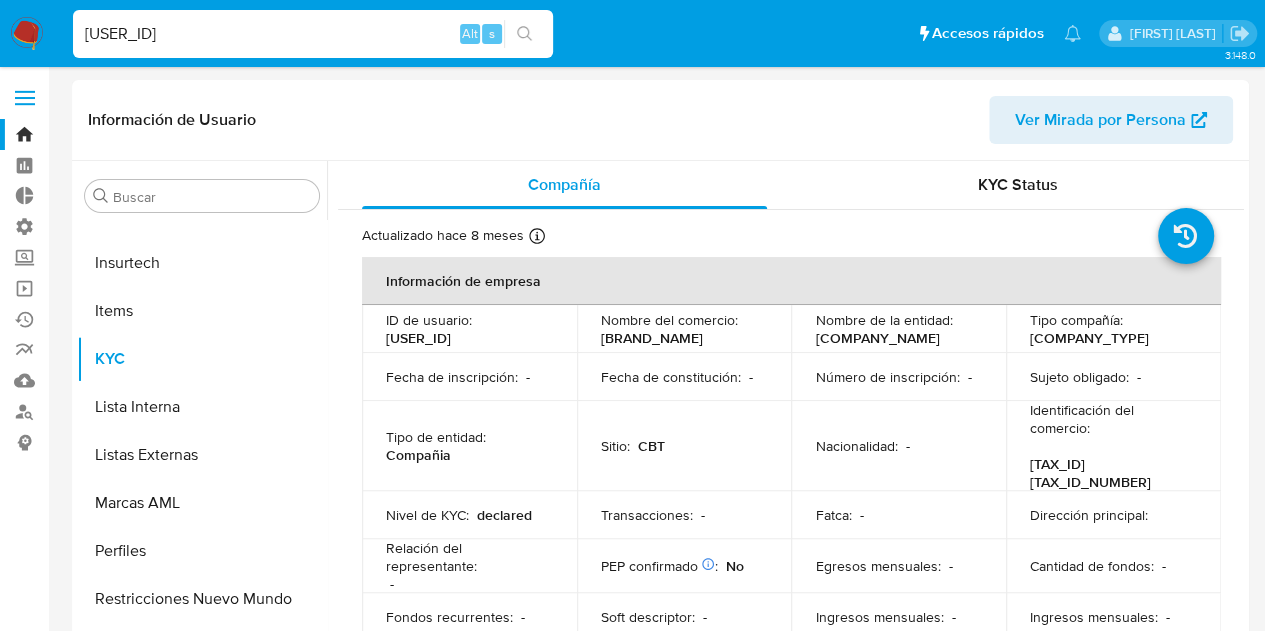 drag, startPoint x: 306, startPoint y: 40, endPoint x: 0, endPoint y: -17, distance: 311.26355 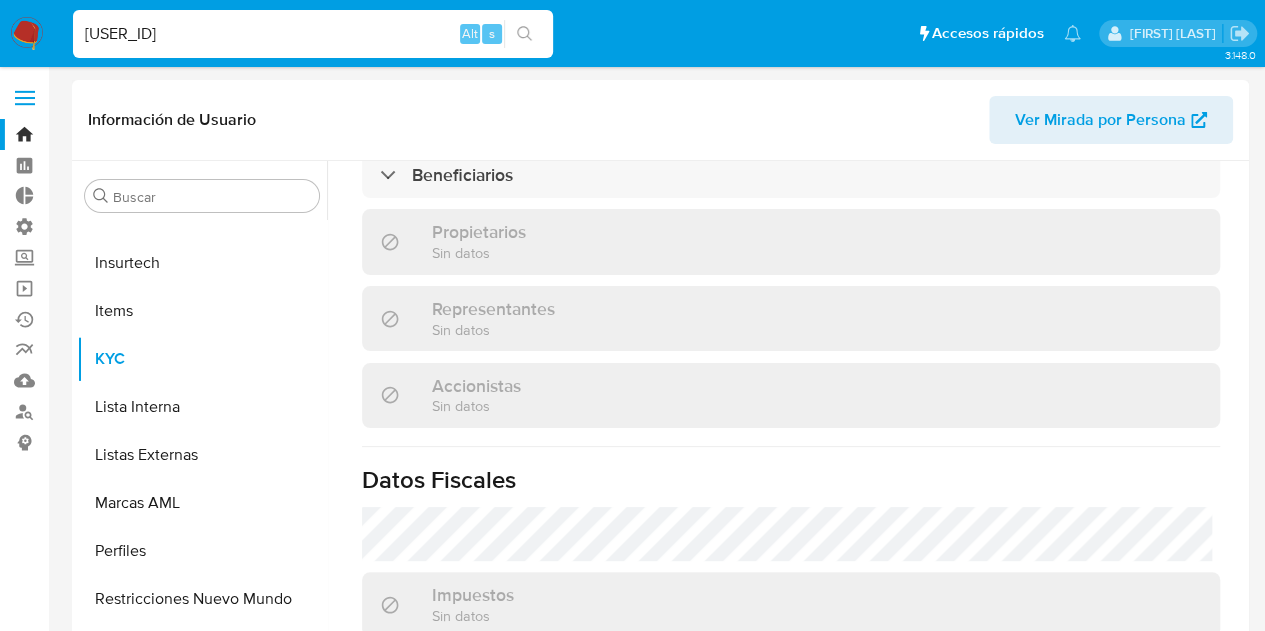 scroll, scrollTop: 900, scrollLeft: 0, axis: vertical 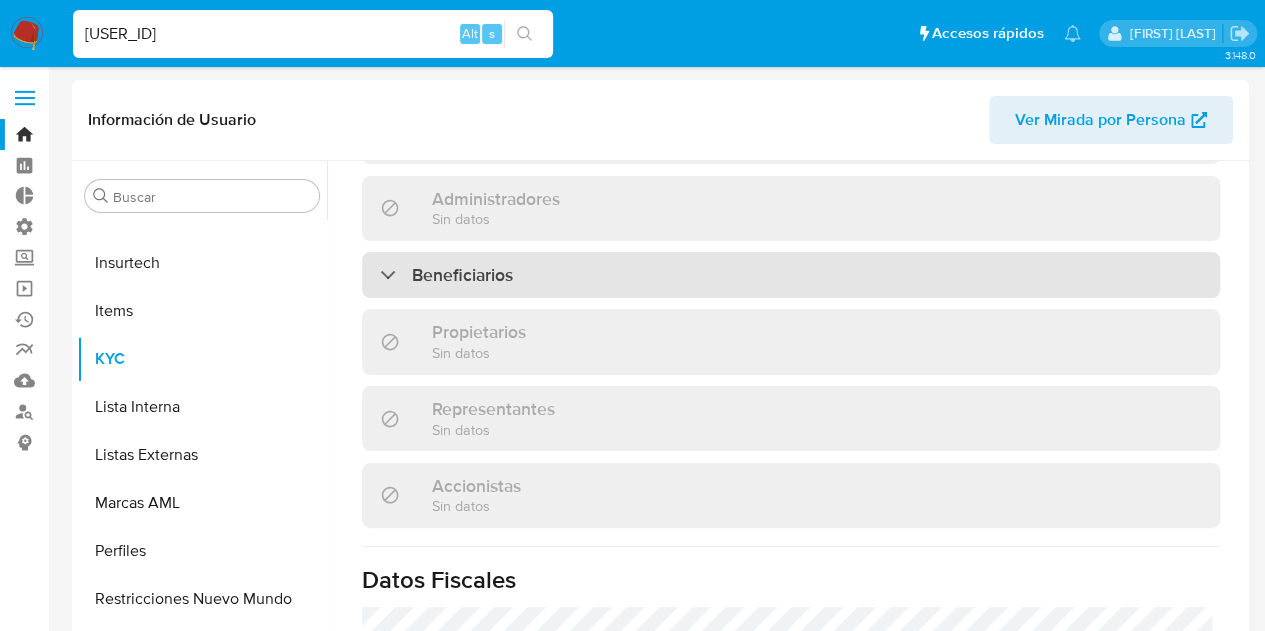 click on "Beneficiarios" at bounding box center (791, 275) 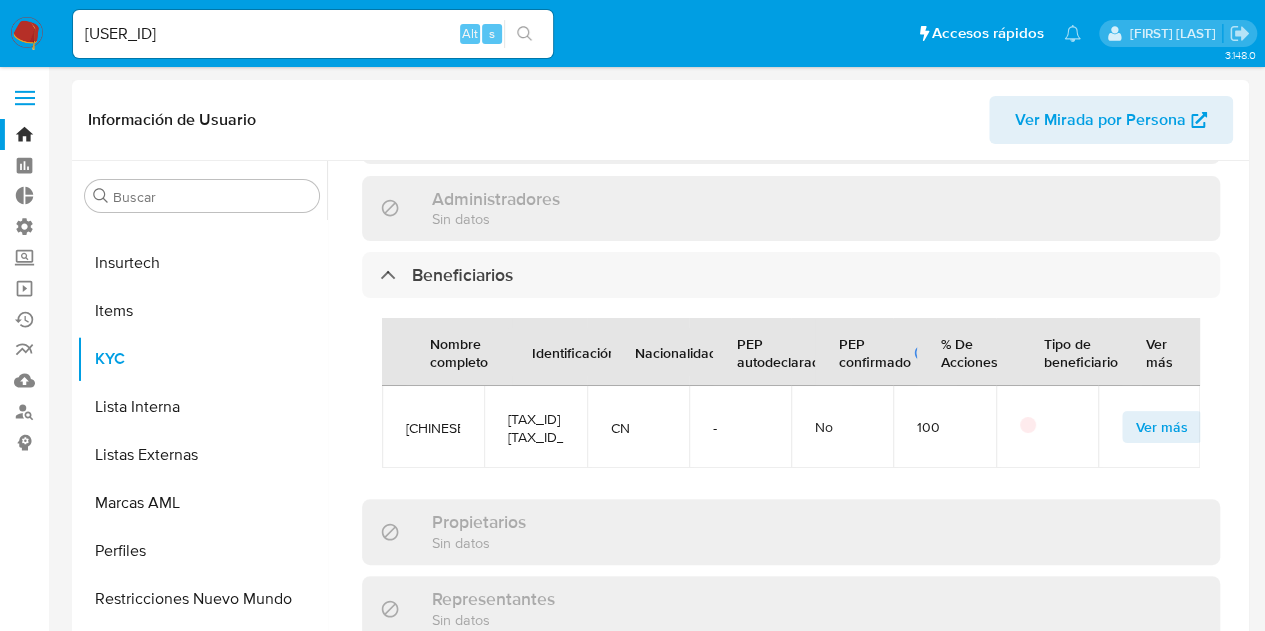 scroll, scrollTop: 1000, scrollLeft: 0, axis: vertical 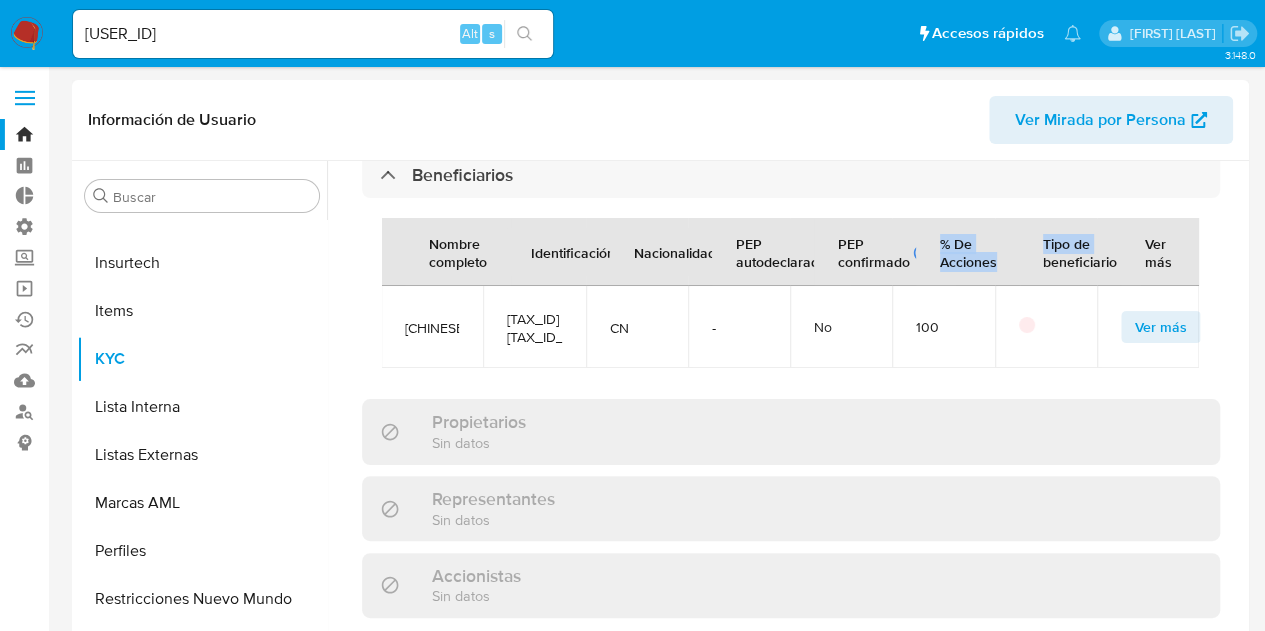 drag, startPoint x: 951, startPoint y: 291, endPoint x: 1010, endPoint y: 283, distance: 59.5399 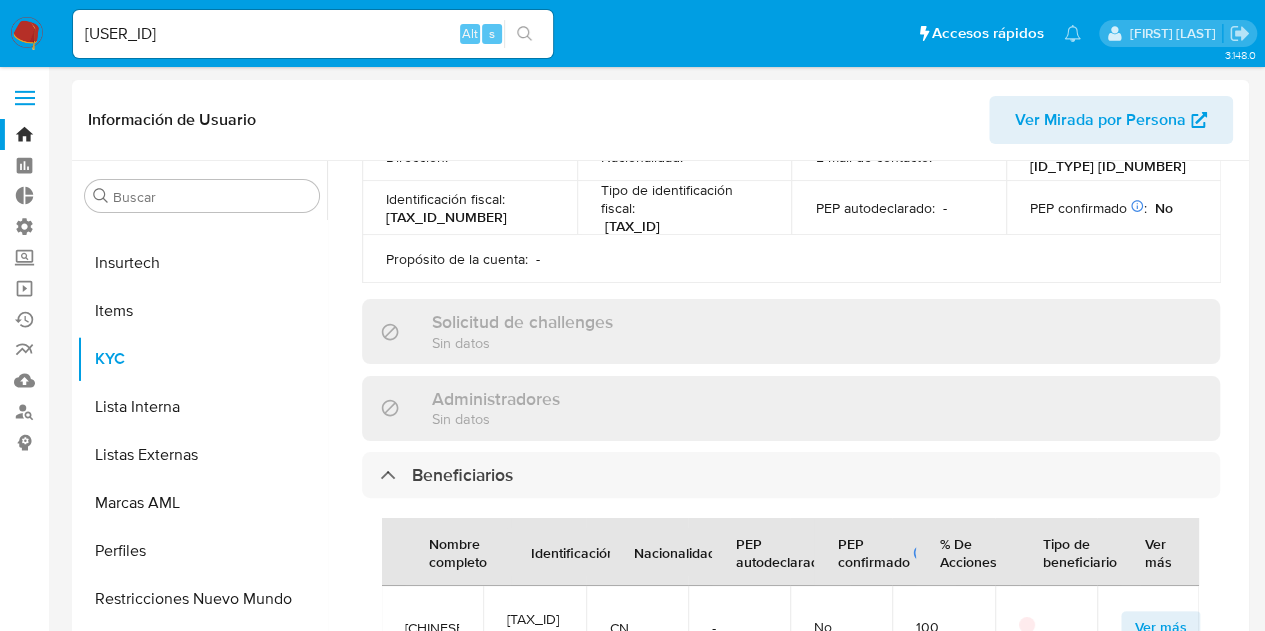 scroll, scrollTop: 900, scrollLeft: 0, axis: vertical 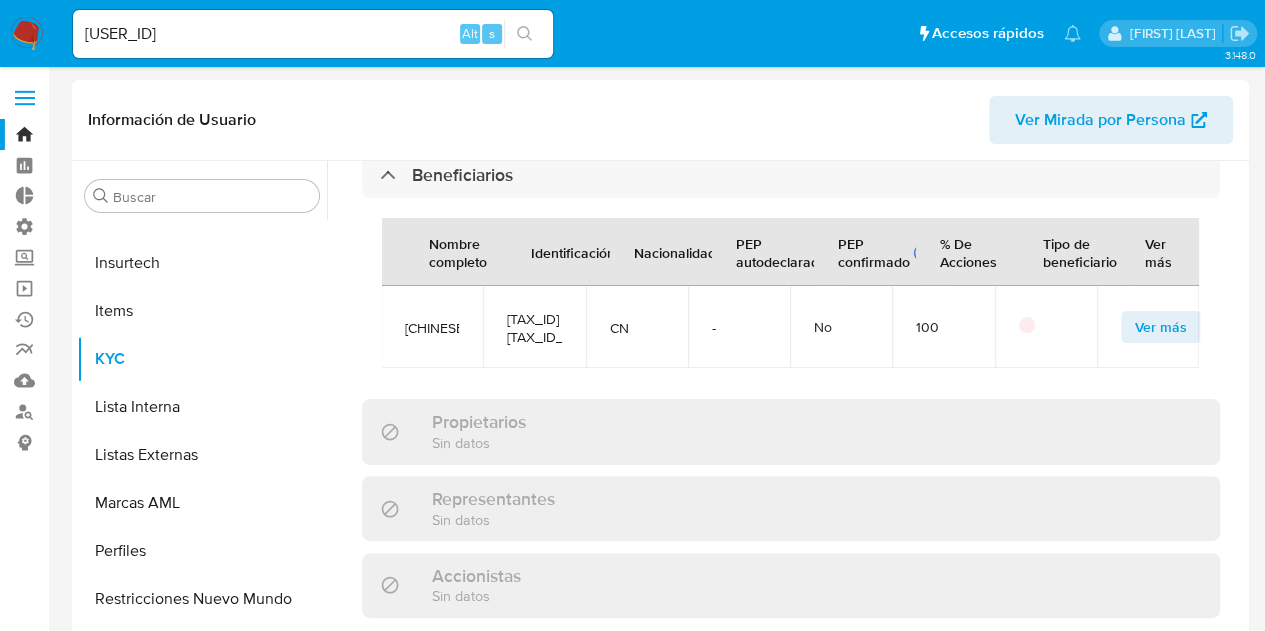 click on "Ver más" at bounding box center (1161, 327) 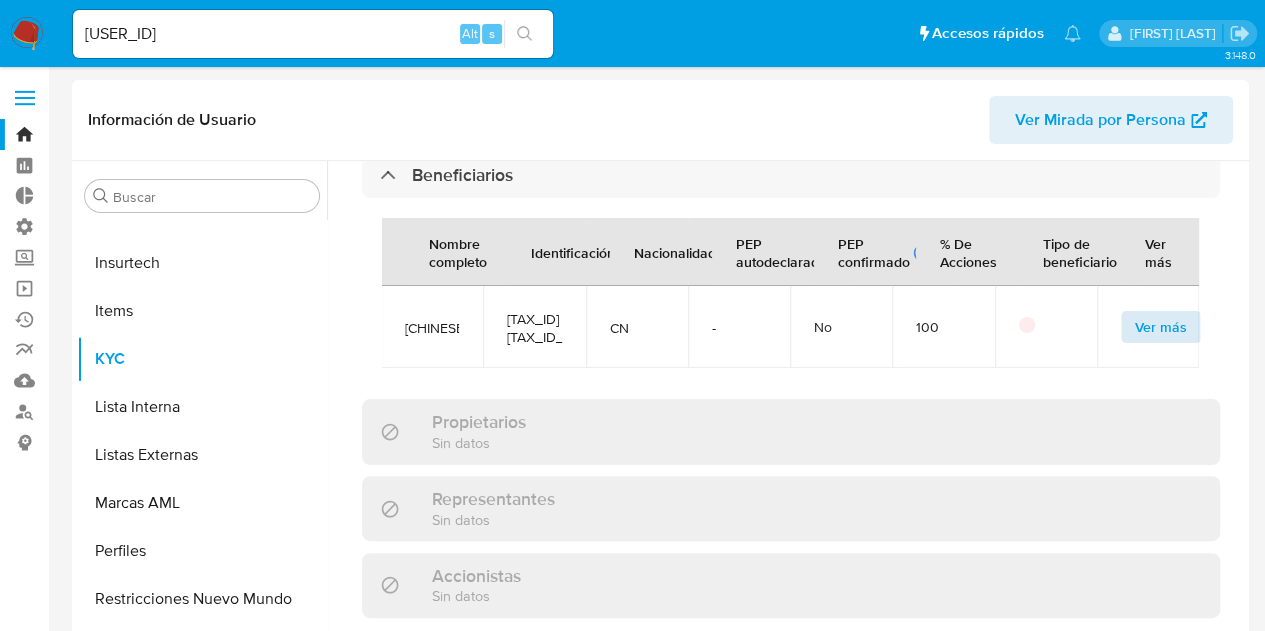 scroll, scrollTop: 0, scrollLeft: 0, axis: both 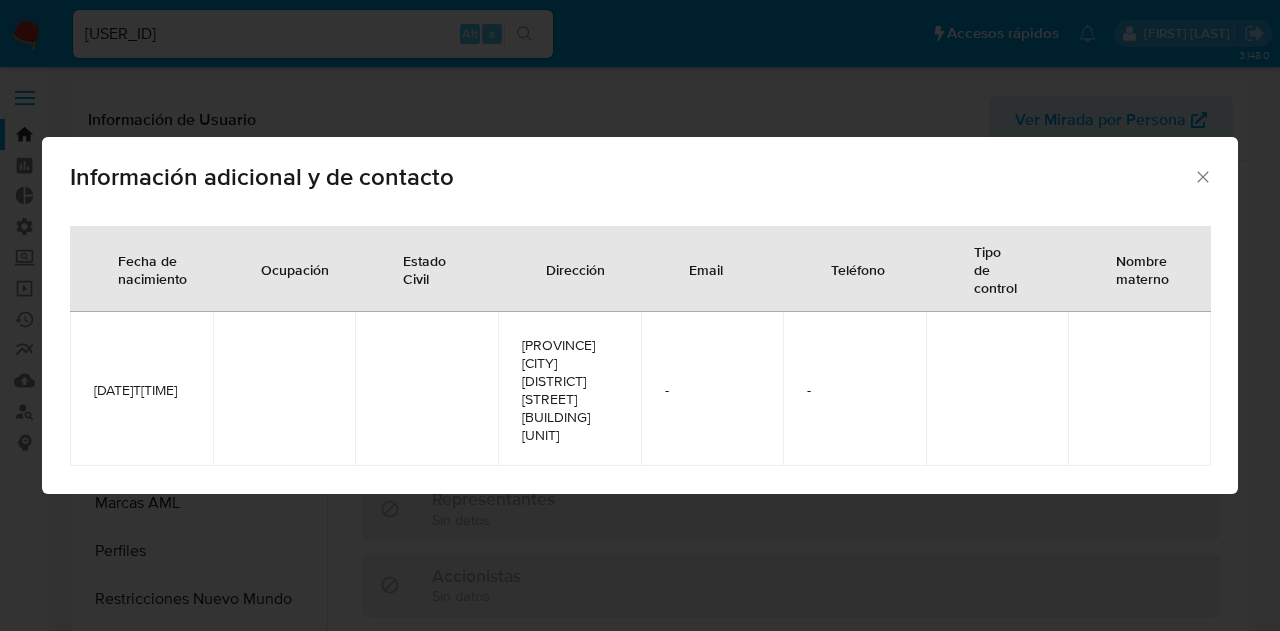 click 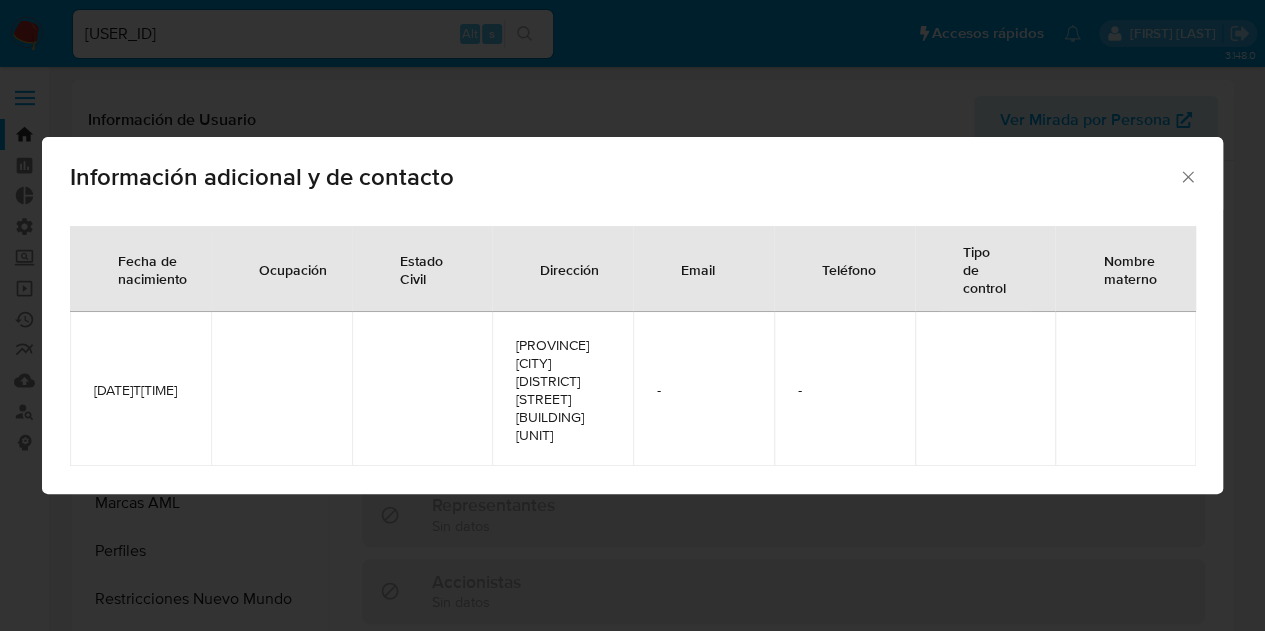 scroll, scrollTop: 0, scrollLeft: 0, axis: both 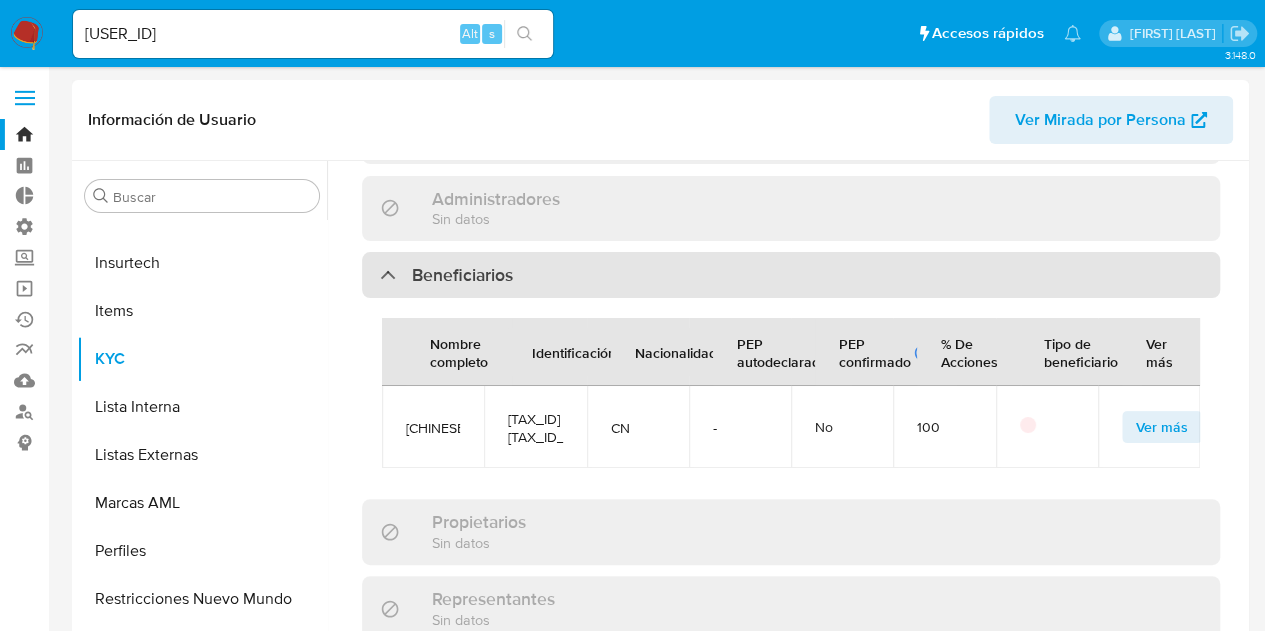 click on "Beneficiarios" at bounding box center (462, 275) 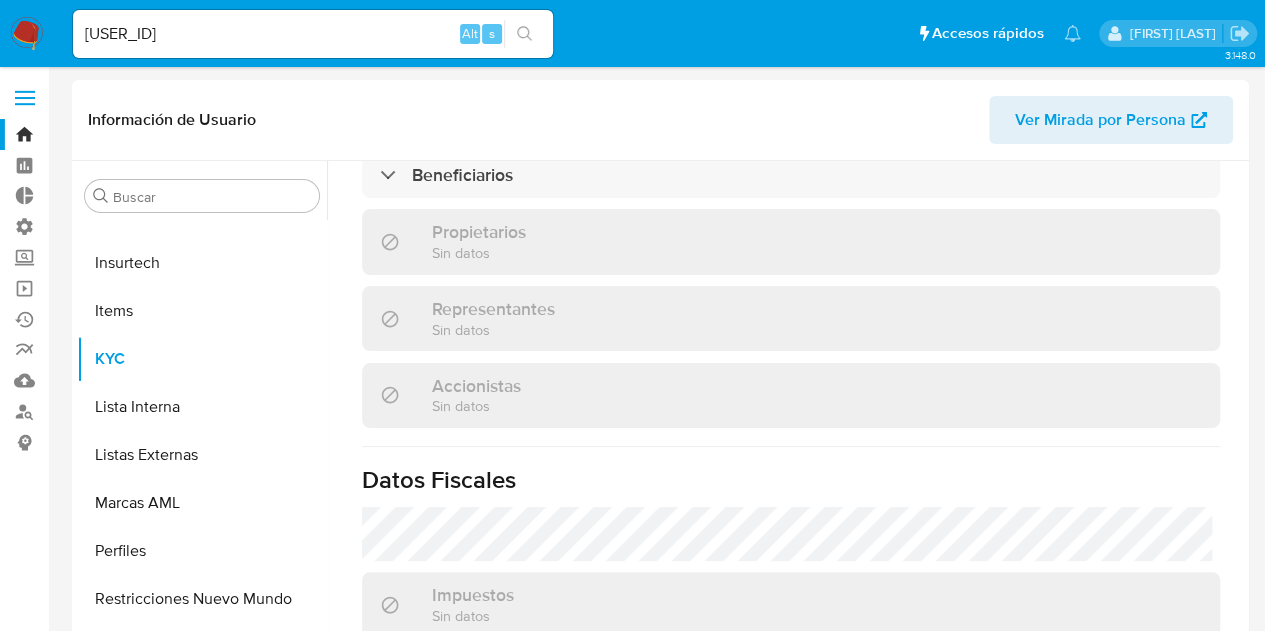 scroll, scrollTop: 900, scrollLeft: 0, axis: vertical 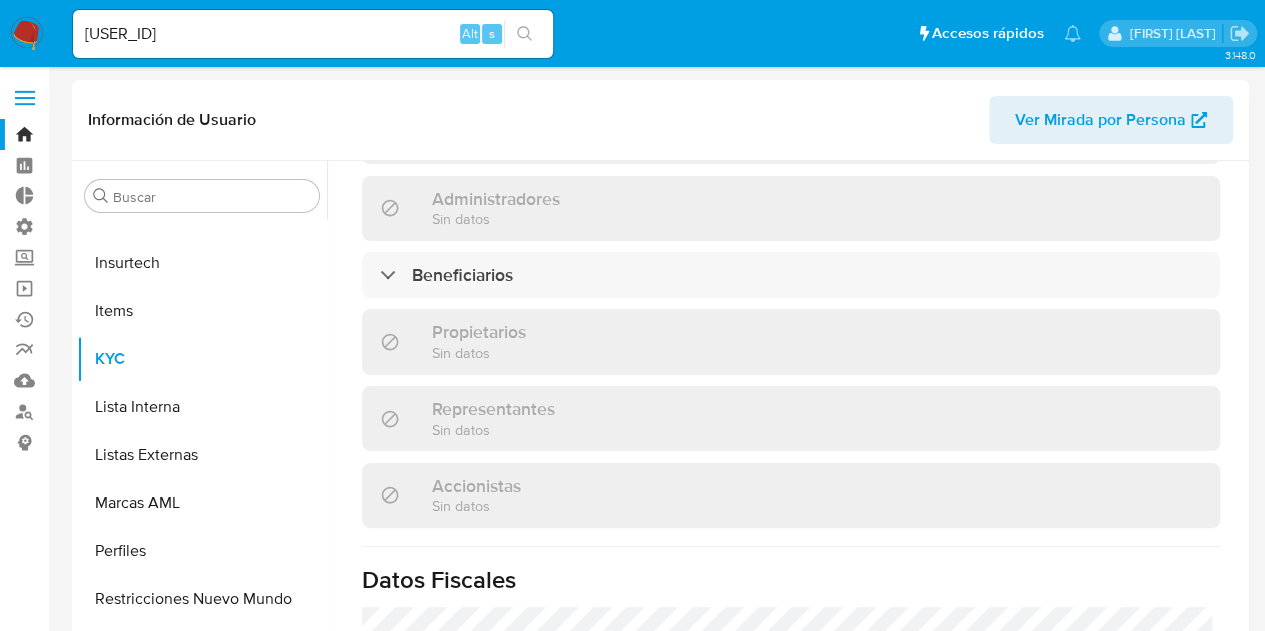 click on "Sin datos" at bounding box center [493, 429] 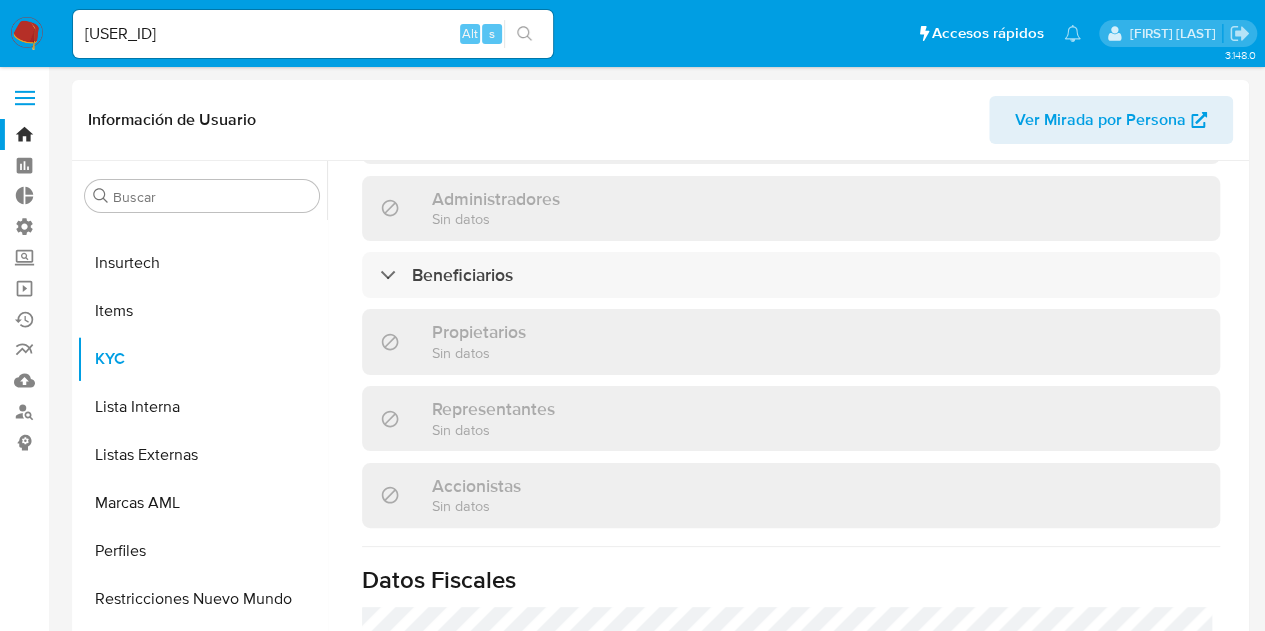 click on "[USER_ID]" at bounding box center (313, 34) 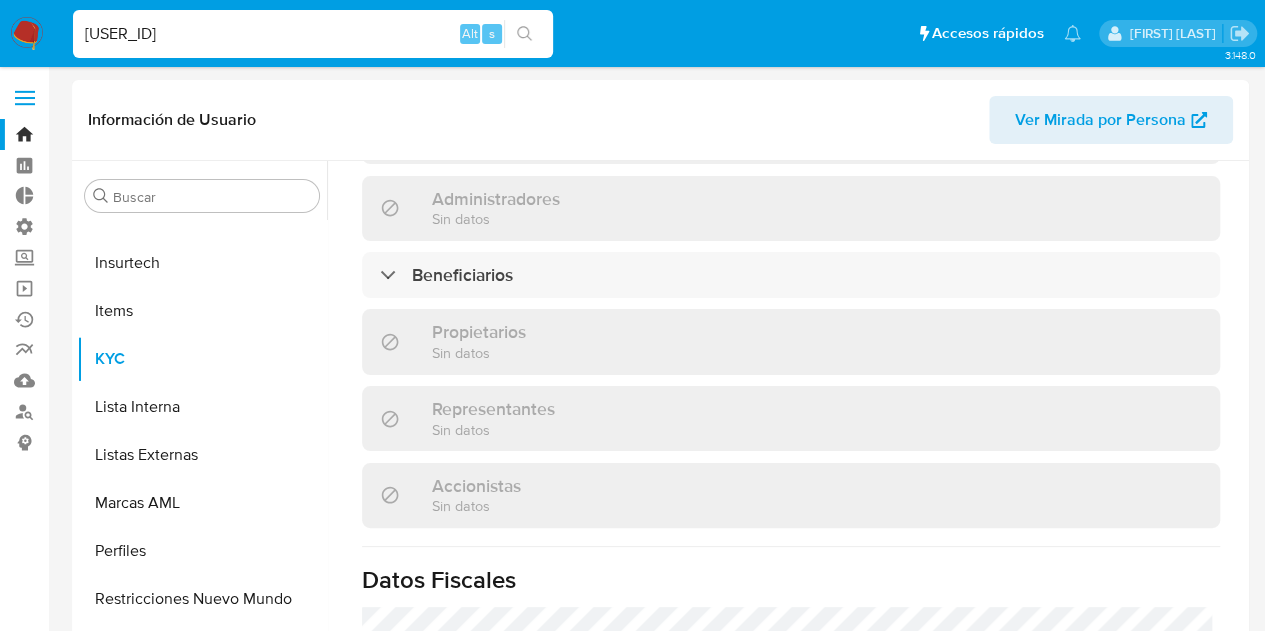 drag, startPoint x: 239, startPoint y: 40, endPoint x: 0, endPoint y: 33, distance: 239.1025 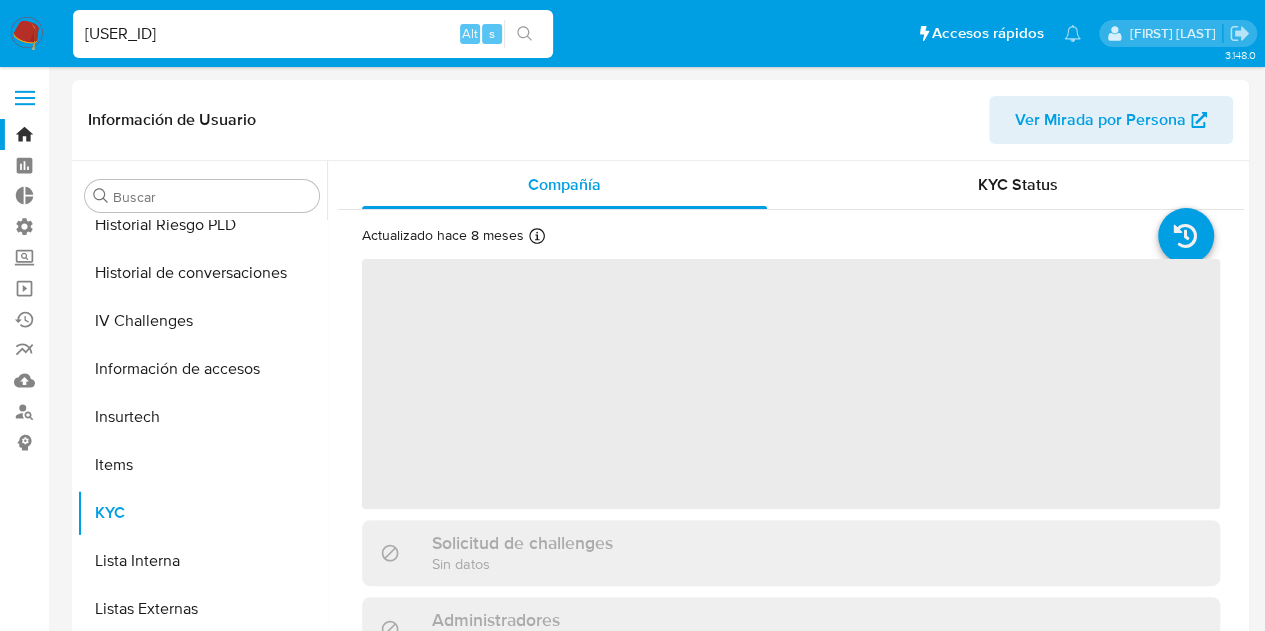 scroll, scrollTop: 749, scrollLeft: 0, axis: vertical 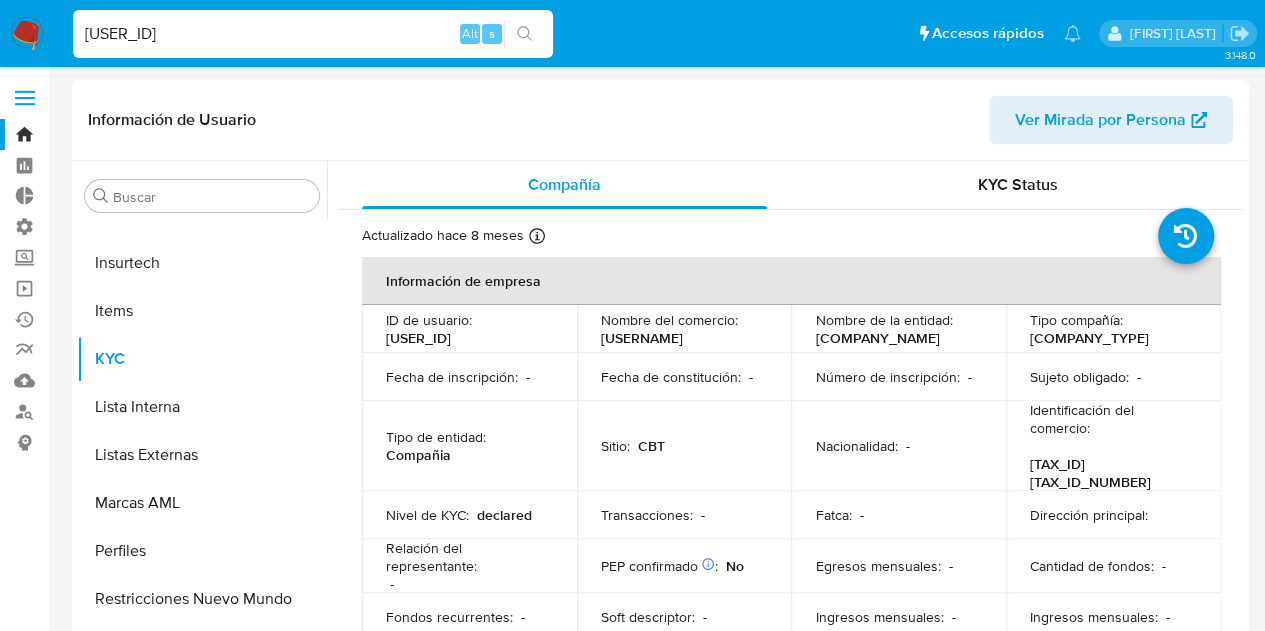 select on "10" 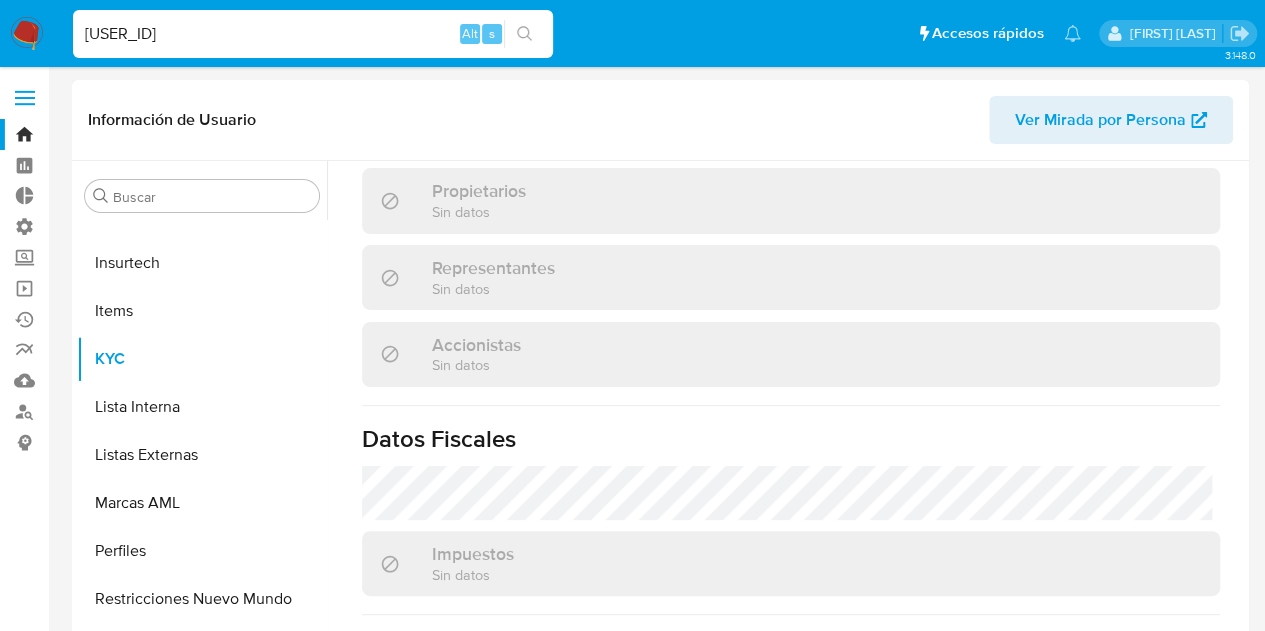 scroll, scrollTop: 996, scrollLeft: 0, axis: vertical 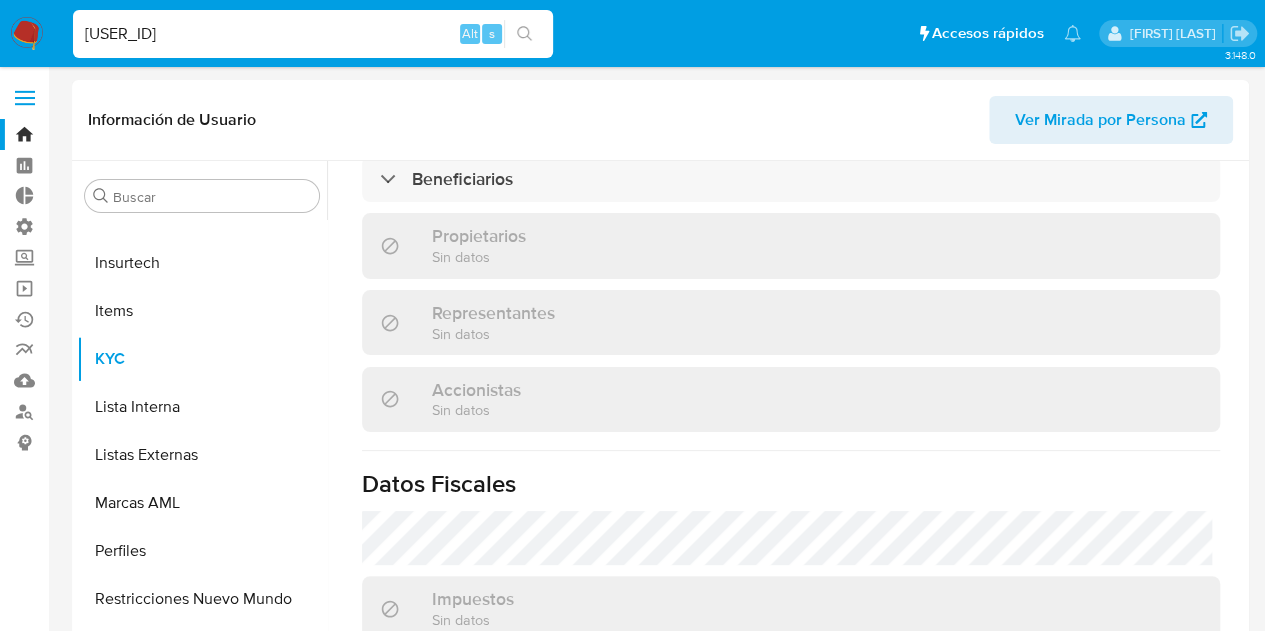 drag, startPoint x: 334, startPoint y: 18, endPoint x: 329, endPoint y: 37, distance: 19.646883 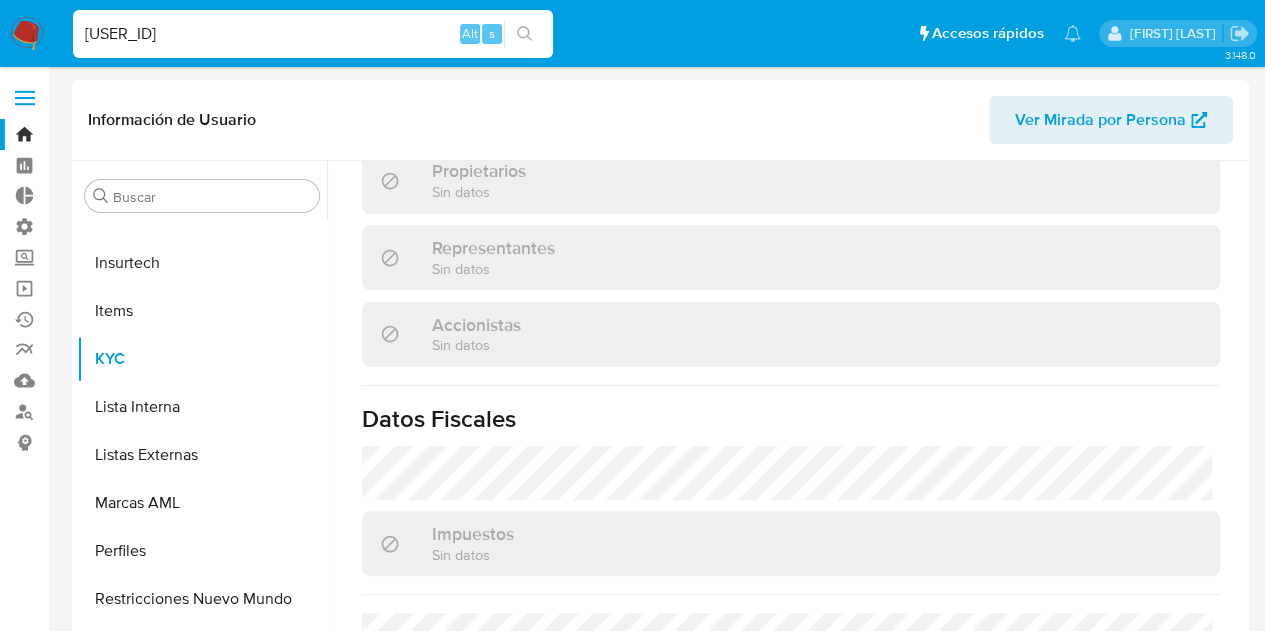 scroll, scrollTop: 1096, scrollLeft: 0, axis: vertical 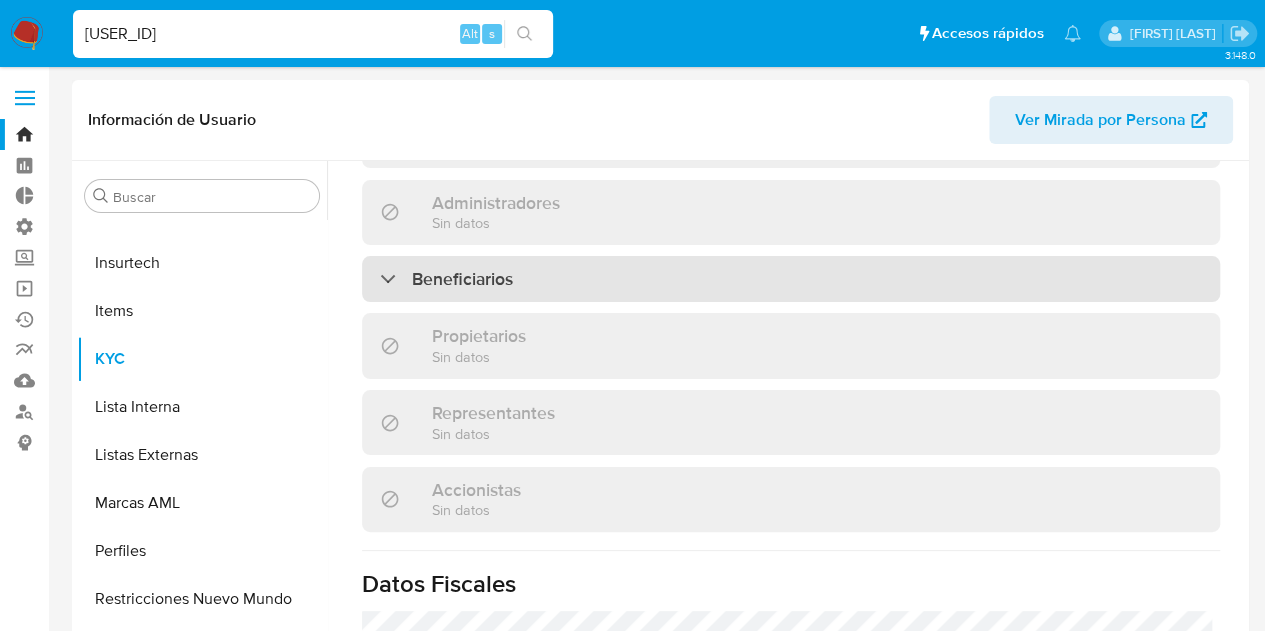 click on "Beneficiarios" at bounding box center (791, 279) 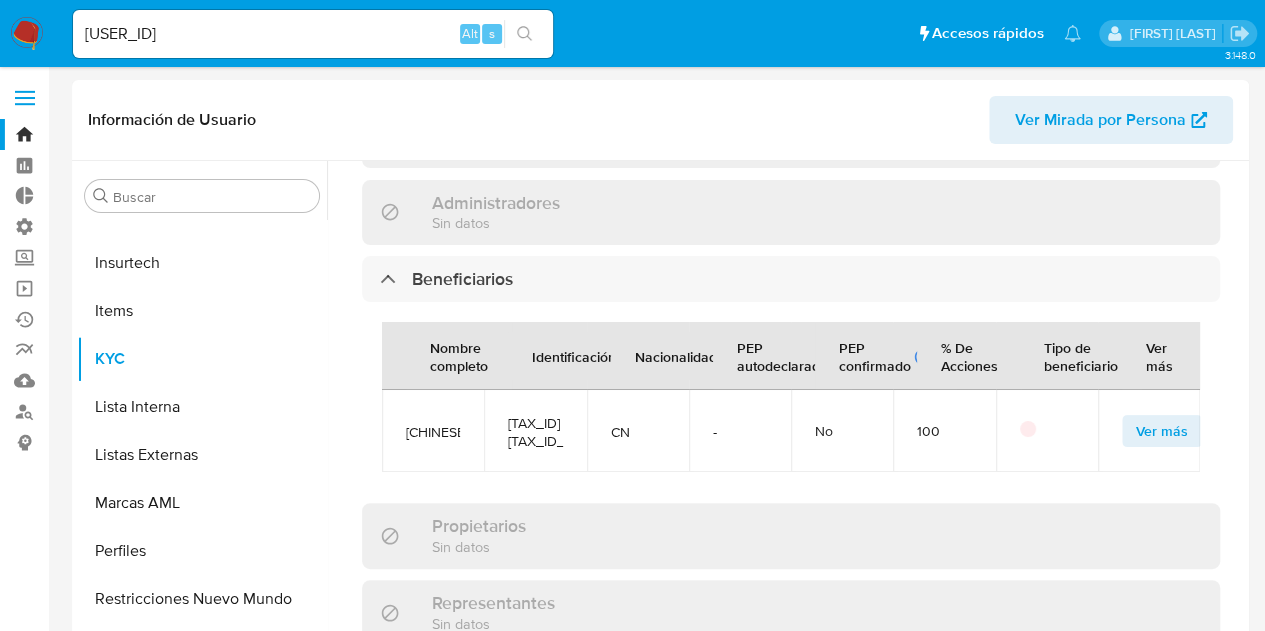 click on "[USER_ID] Alt s" at bounding box center [313, 34] 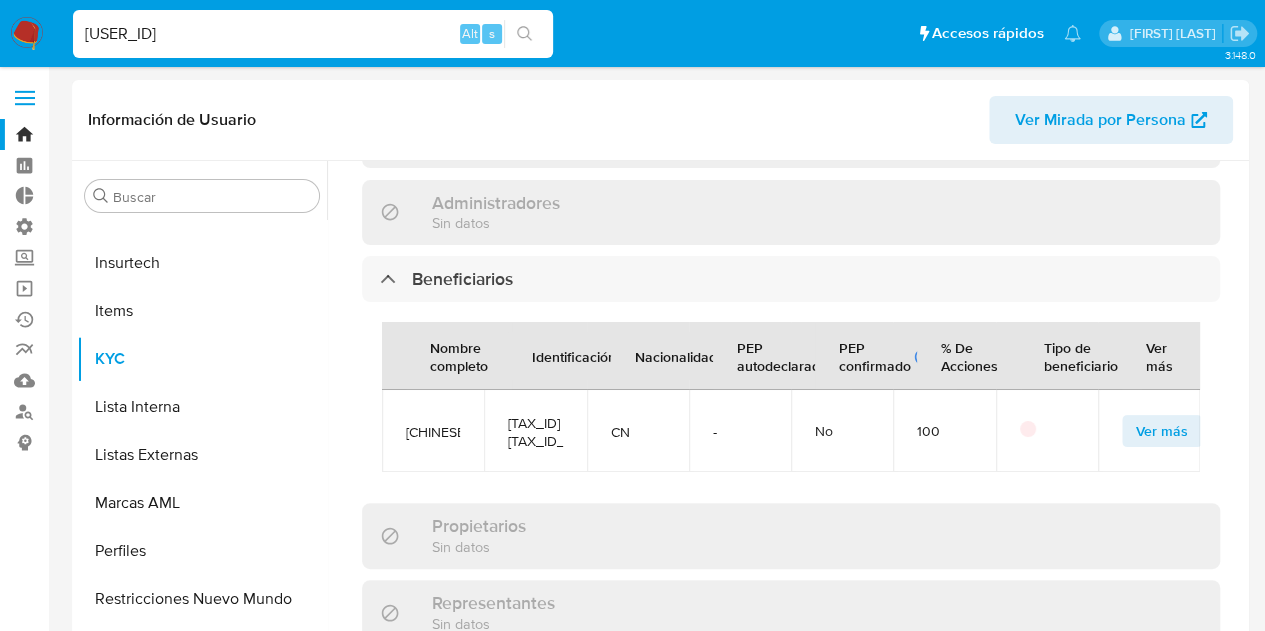 paste on "[USER_ID]" 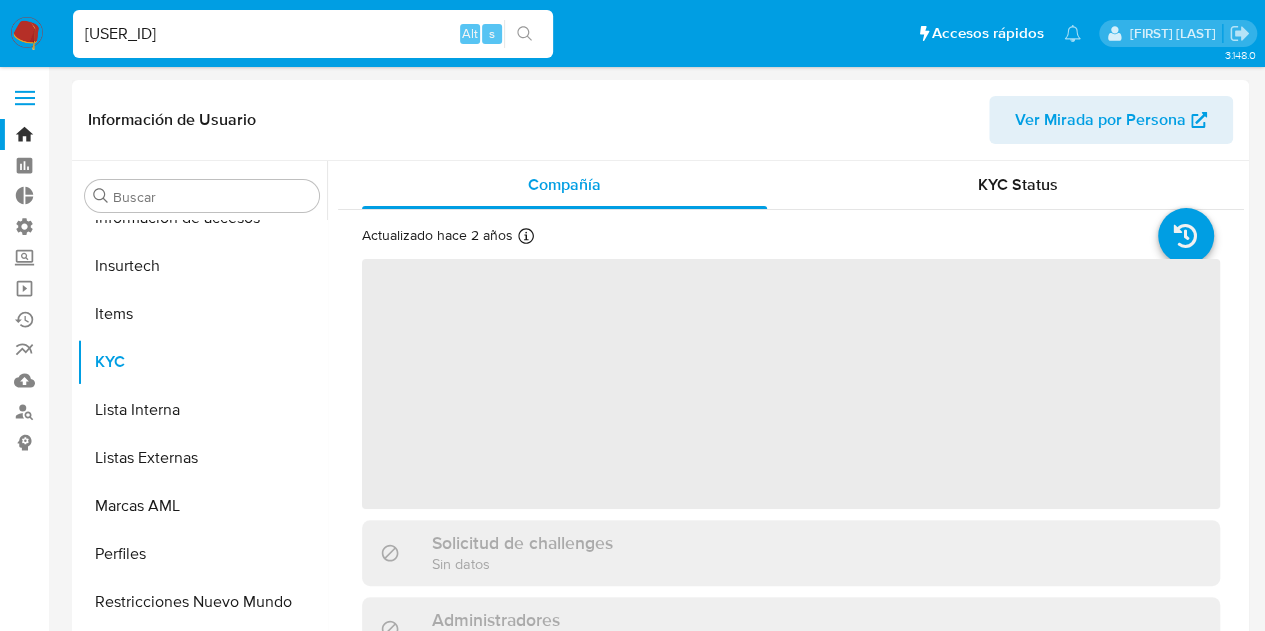 scroll, scrollTop: 749, scrollLeft: 0, axis: vertical 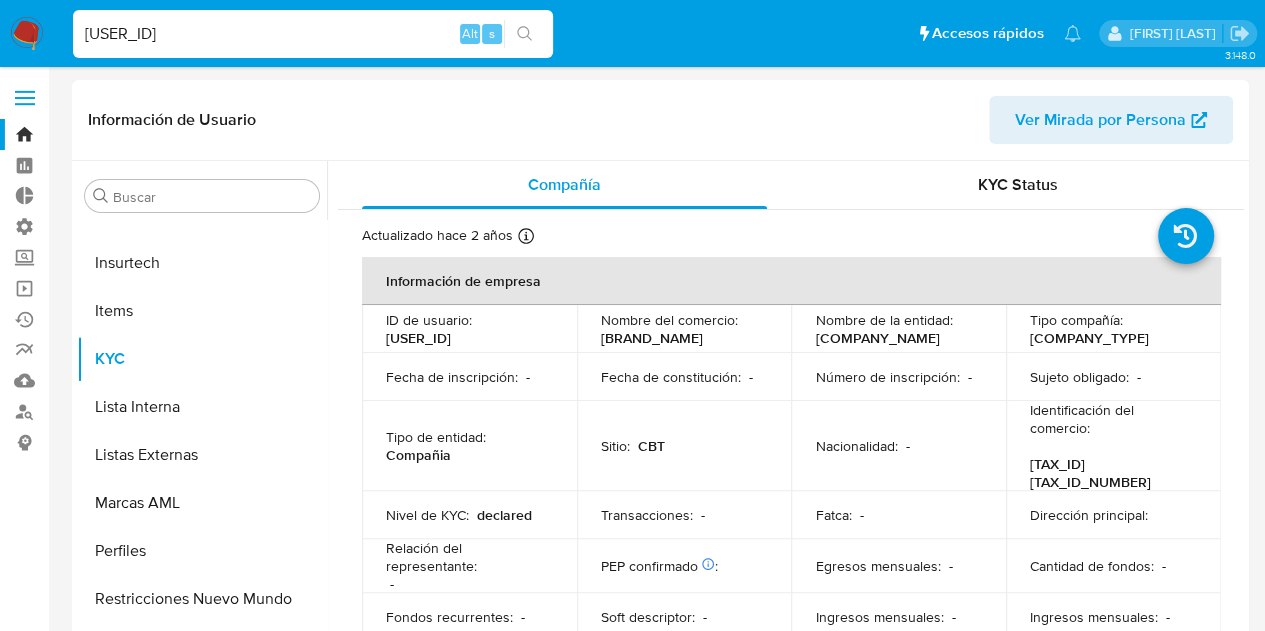 select on "10" 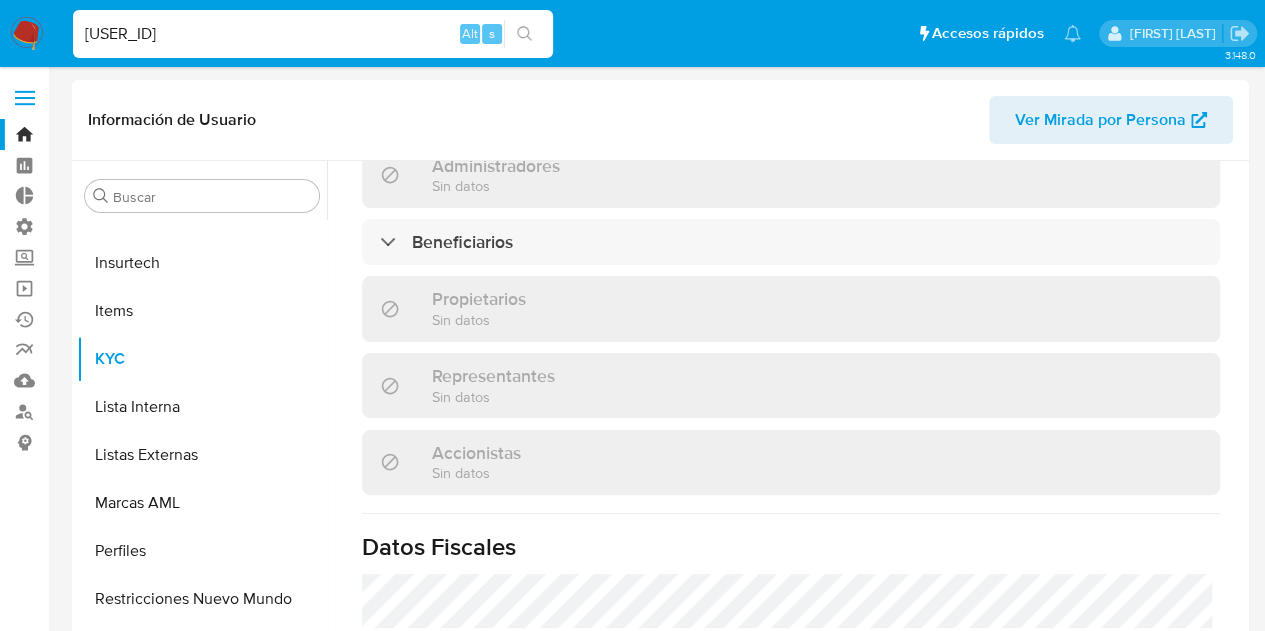 scroll, scrollTop: 796, scrollLeft: 0, axis: vertical 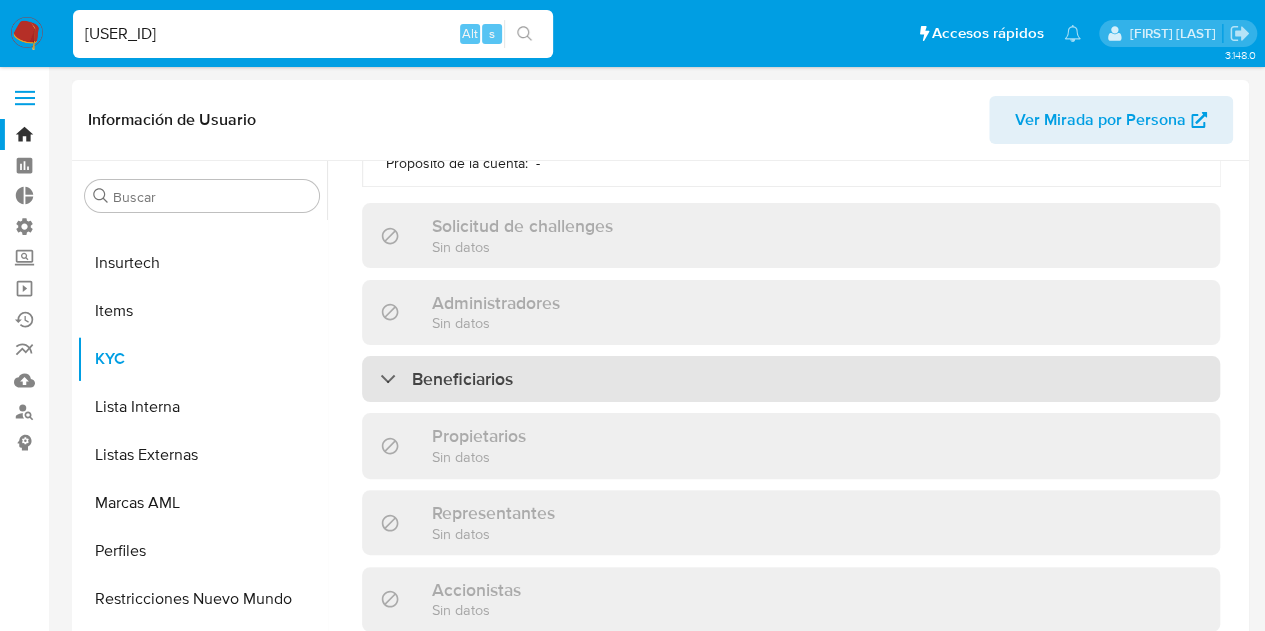 click on "Beneficiarios" at bounding box center (791, 379) 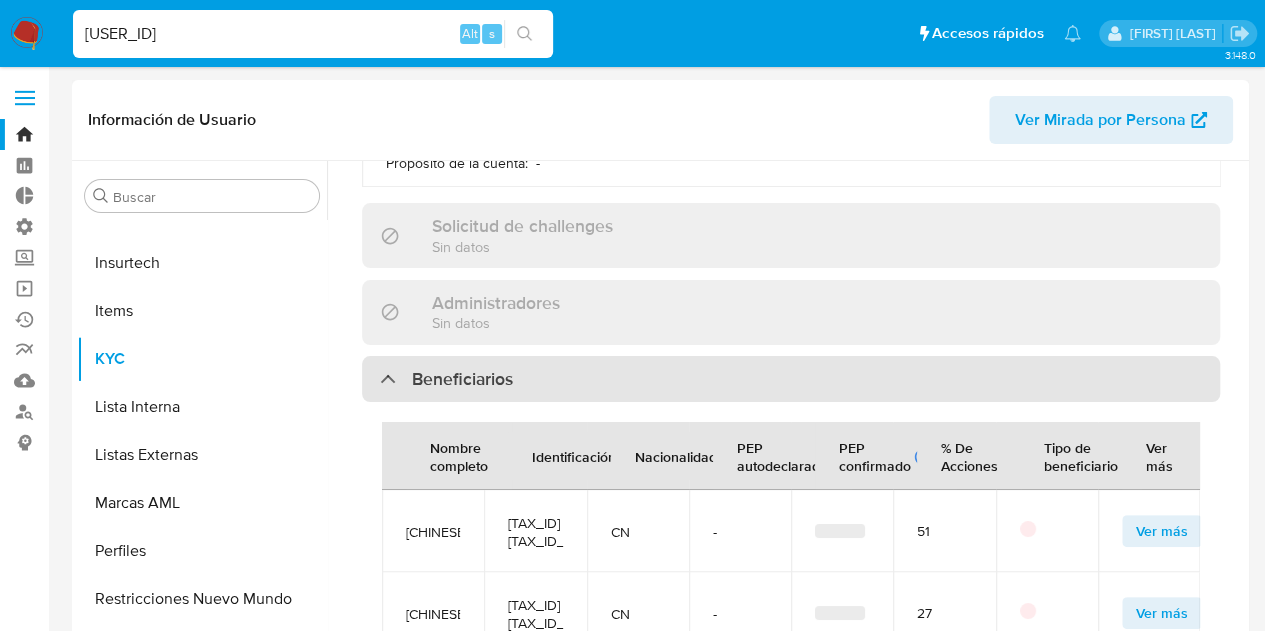 scroll, scrollTop: 1096, scrollLeft: 0, axis: vertical 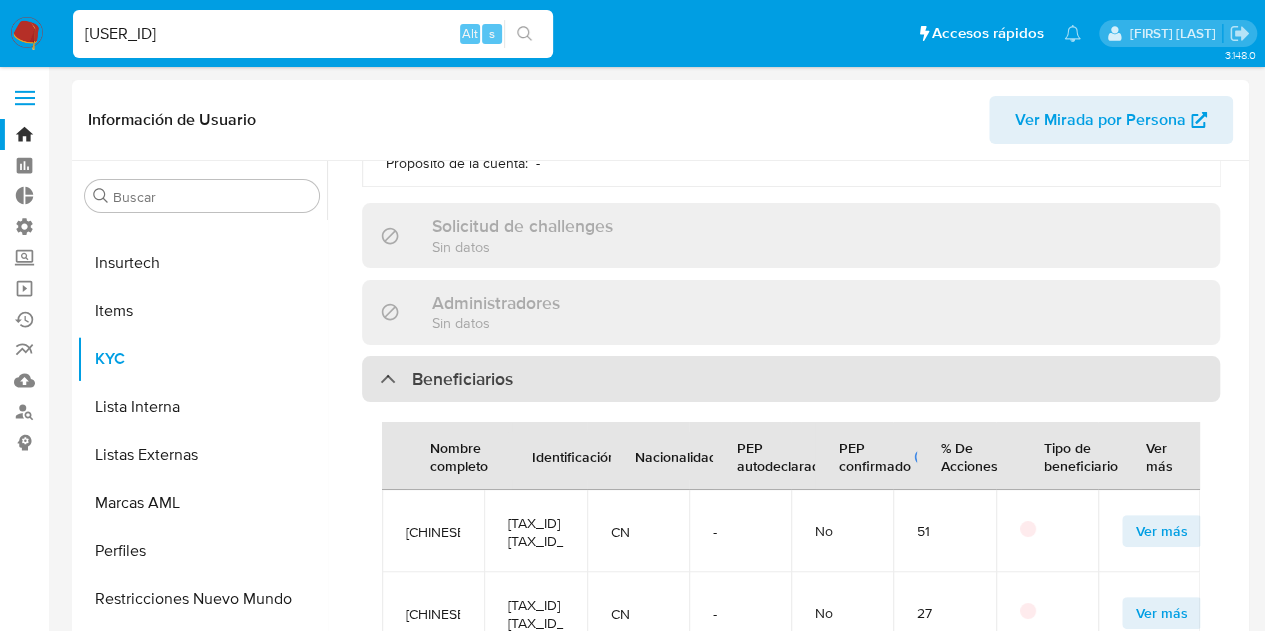 click on "Beneficiarios" at bounding box center (791, 379) 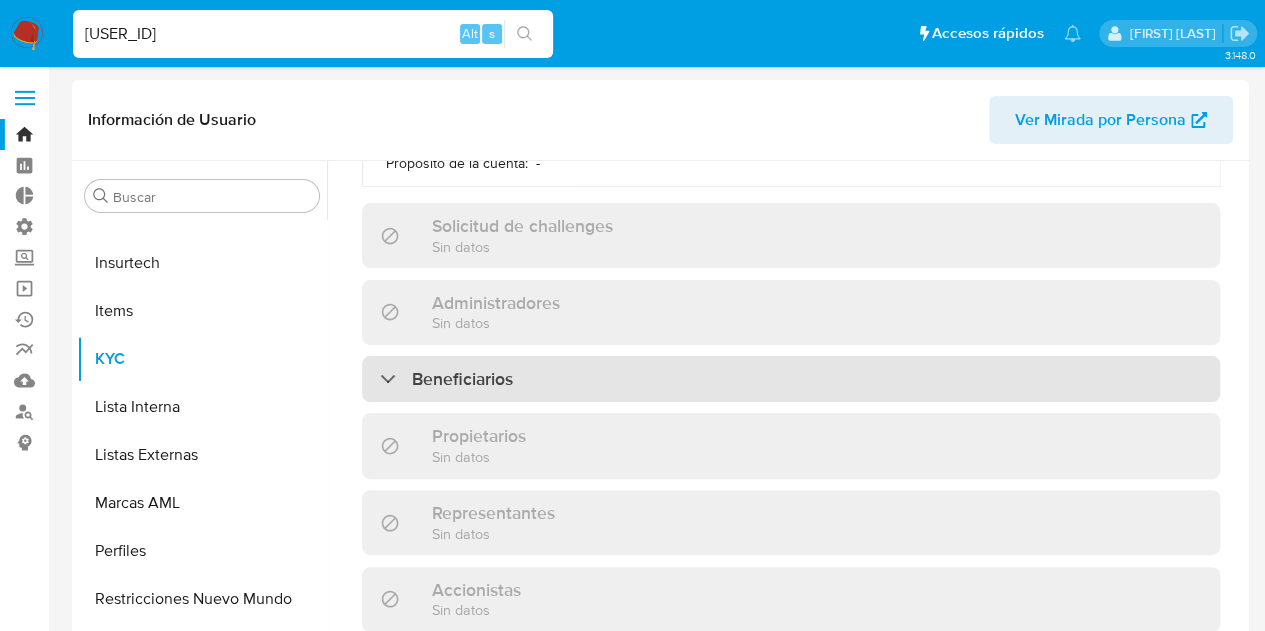 scroll, scrollTop: 1096, scrollLeft: 0, axis: vertical 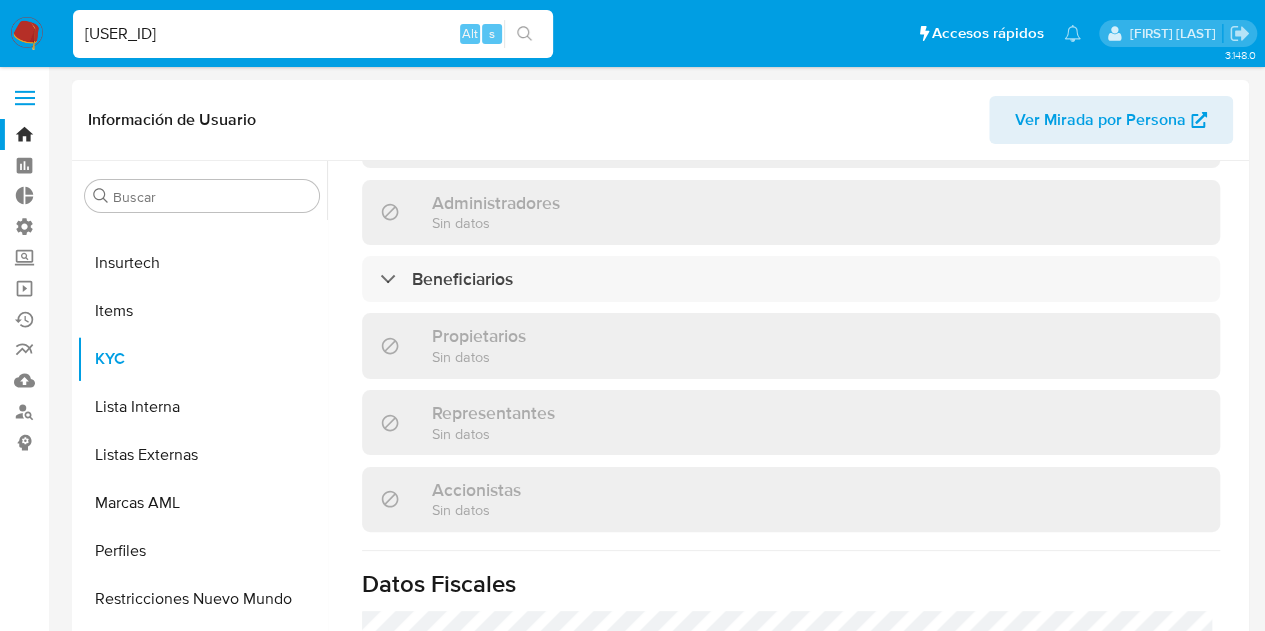 click on "Representantes Sin datos" at bounding box center (791, 422) 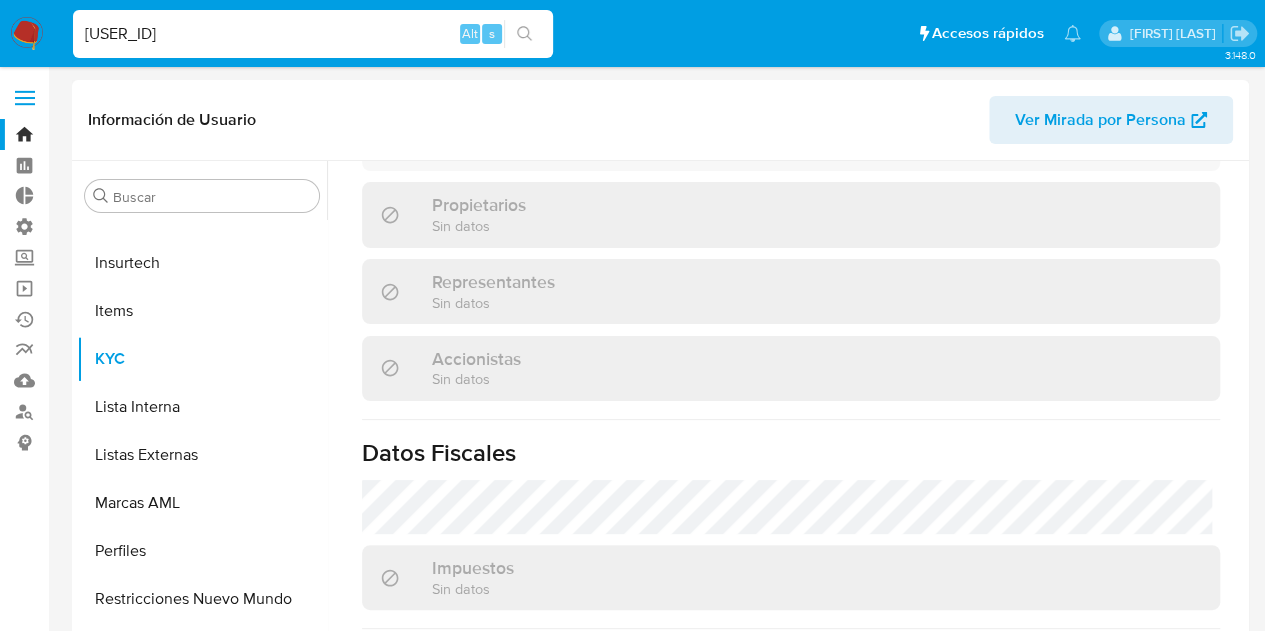 scroll, scrollTop: 996, scrollLeft: 0, axis: vertical 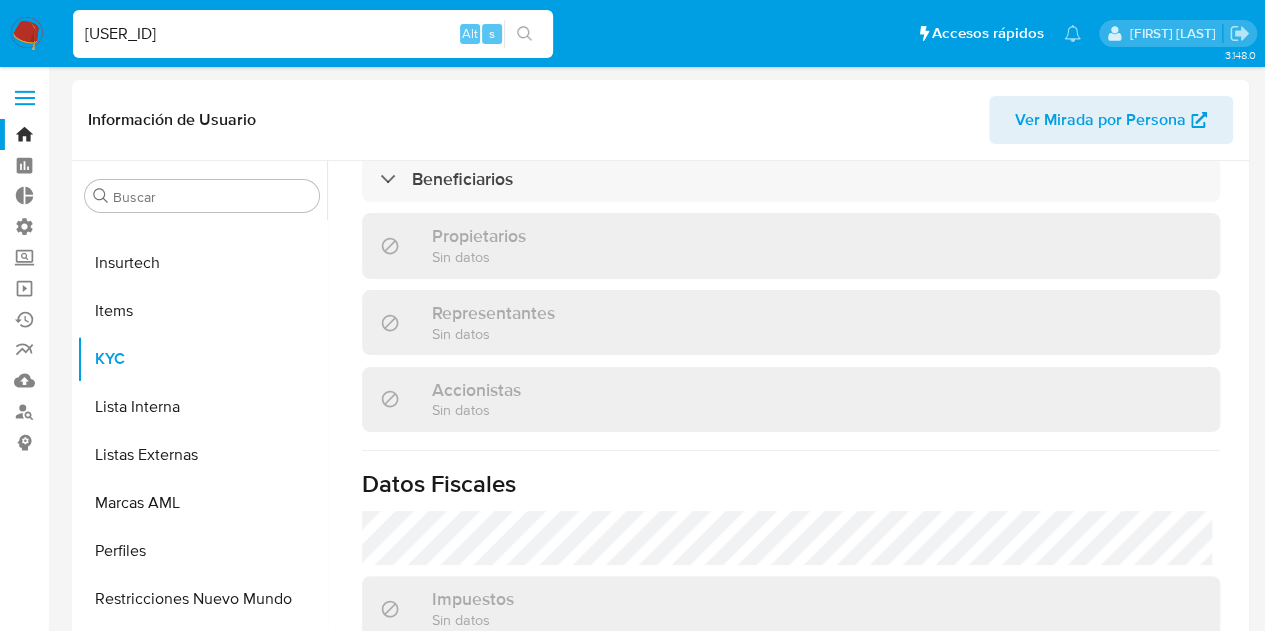 drag, startPoint x: 301, startPoint y: 32, endPoint x: 0, endPoint y: 25, distance: 301.0814 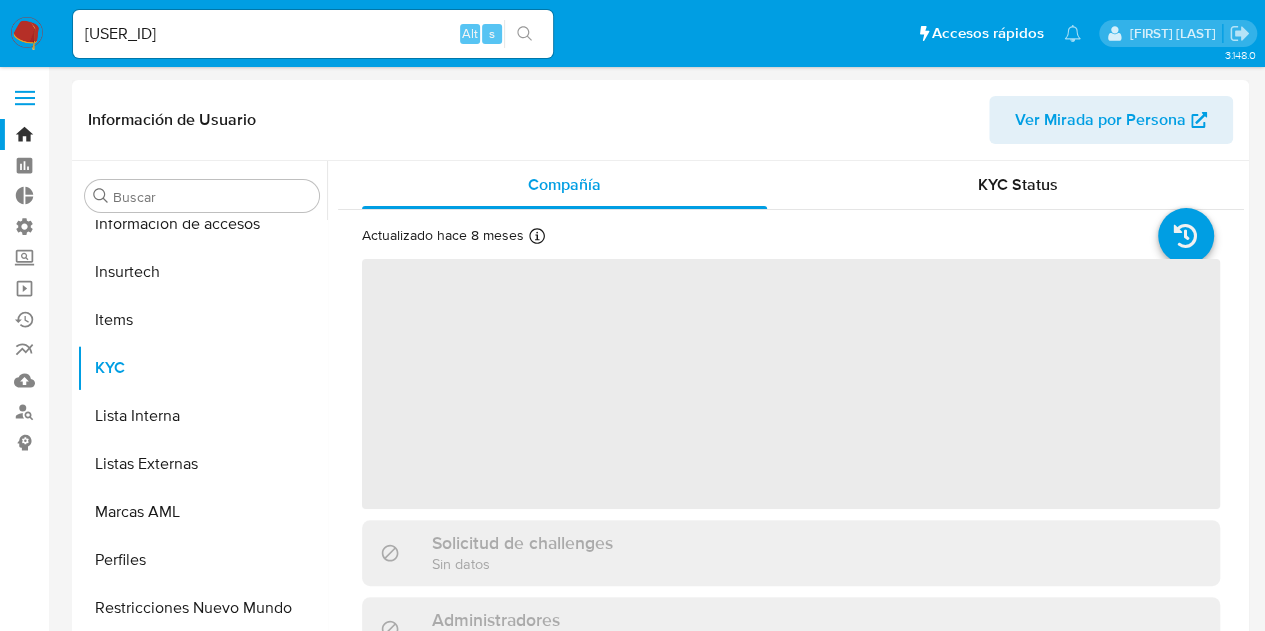 scroll, scrollTop: 749, scrollLeft: 0, axis: vertical 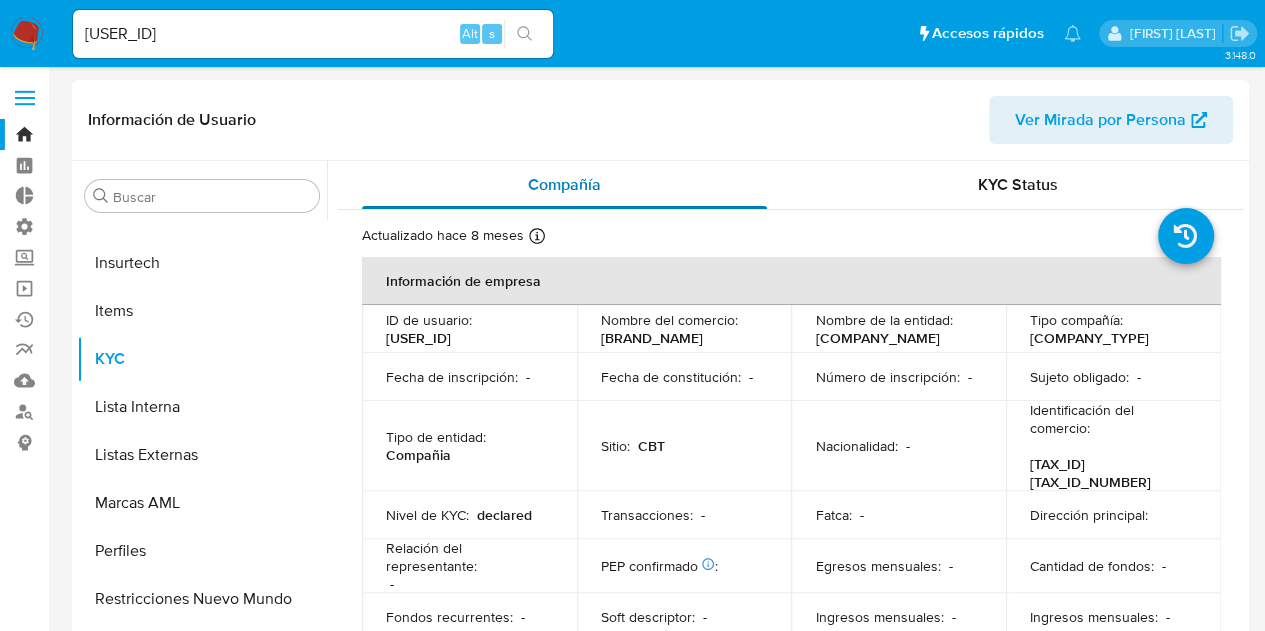 select on "10" 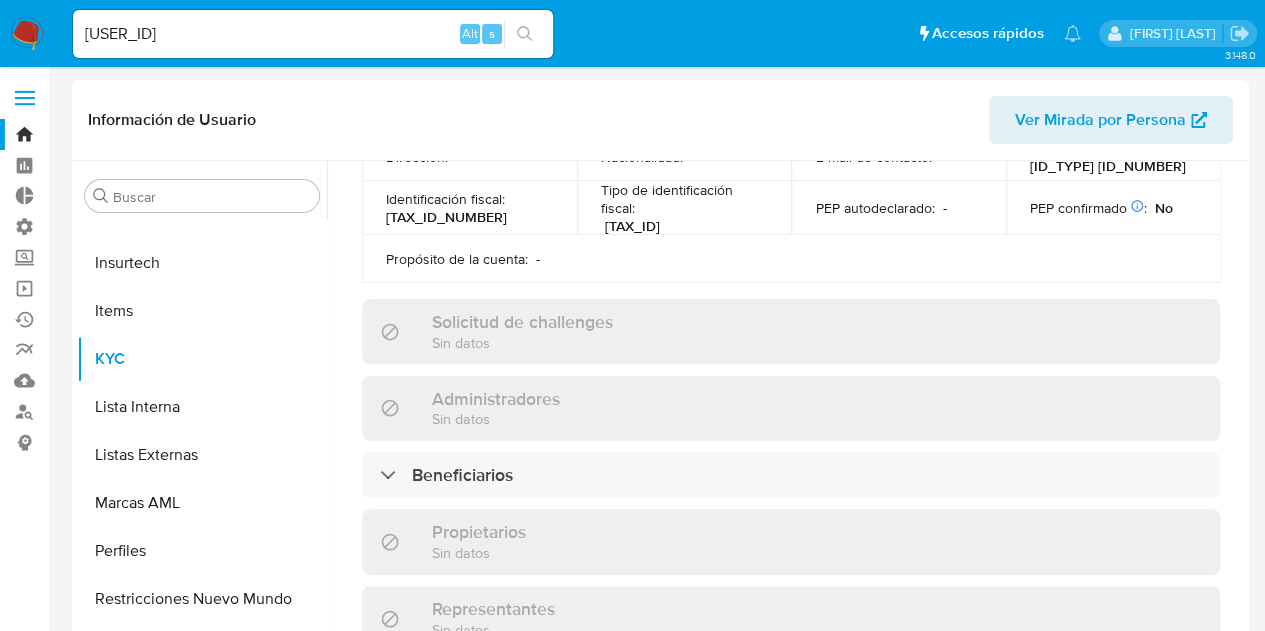scroll, scrollTop: 1000, scrollLeft: 0, axis: vertical 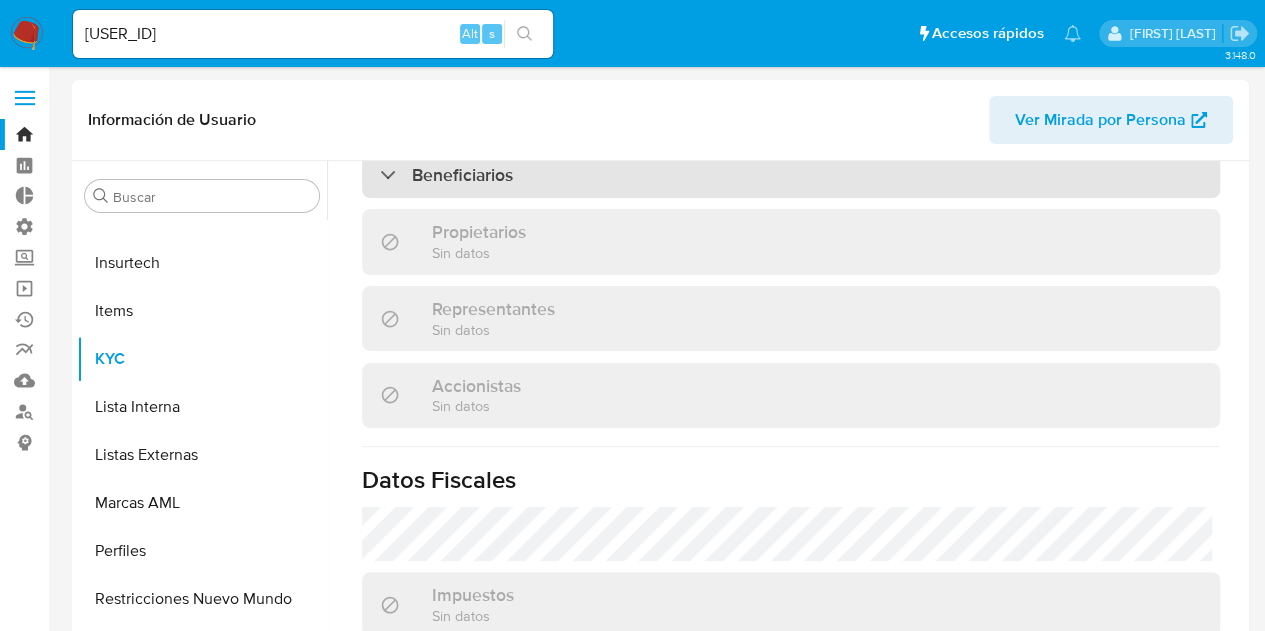 click on "Beneficiarios" at bounding box center [791, 175] 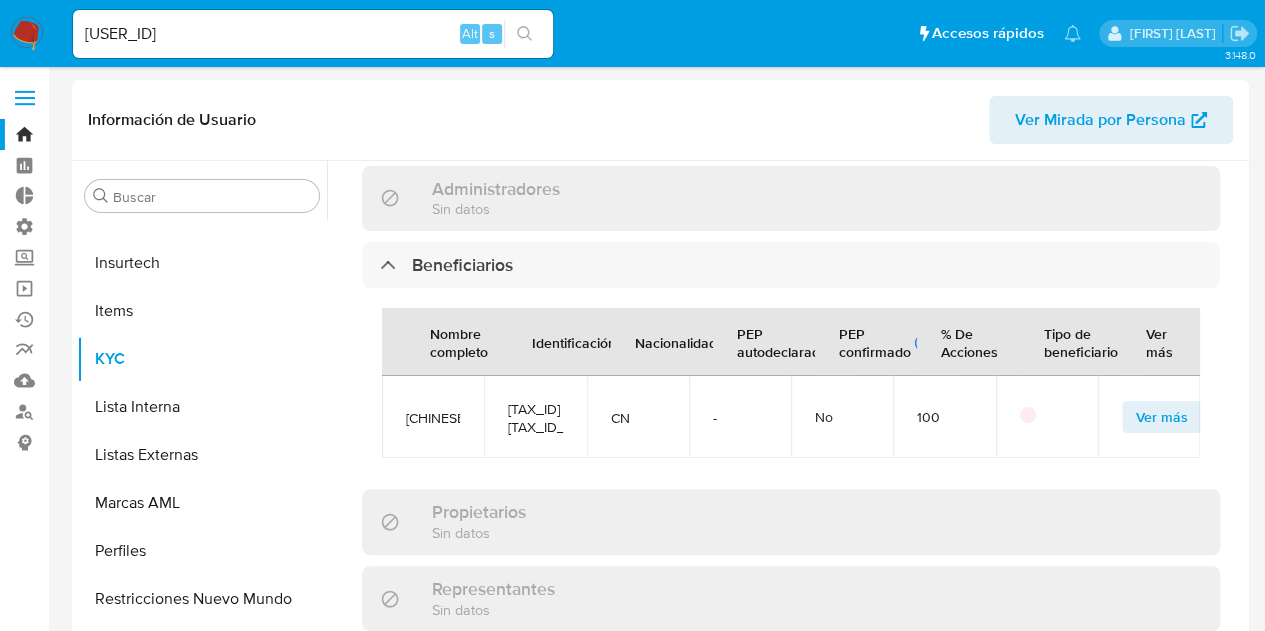 scroll, scrollTop: 800, scrollLeft: 0, axis: vertical 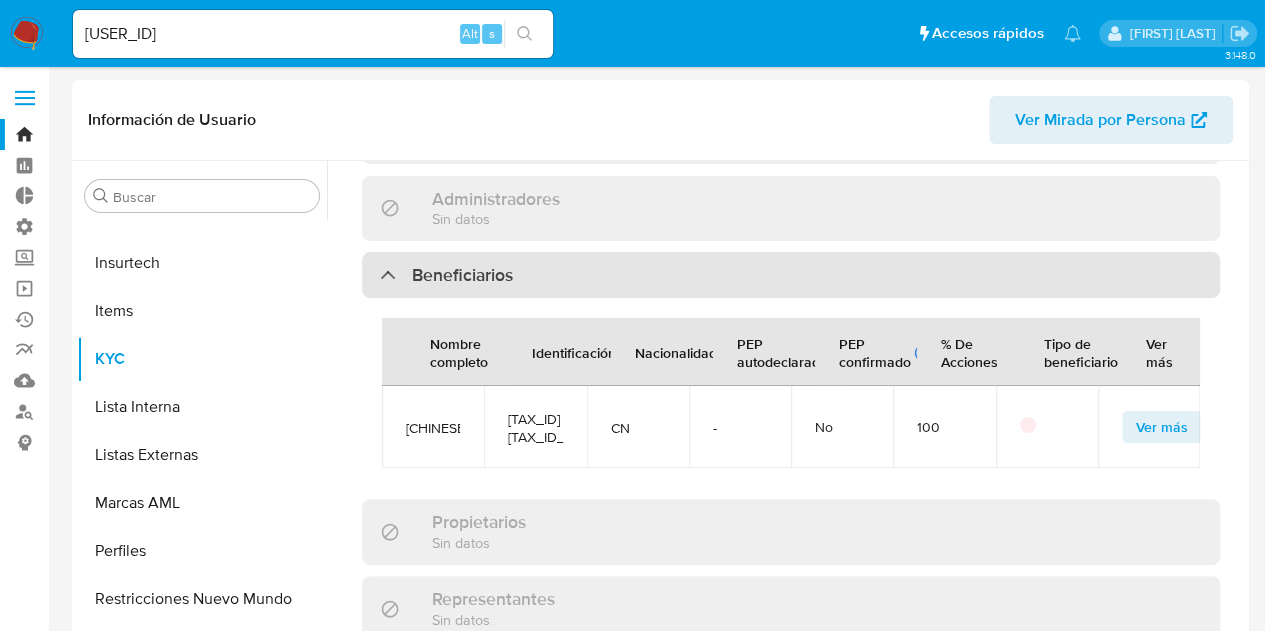 click on "Beneficiarios" at bounding box center (462, 275) 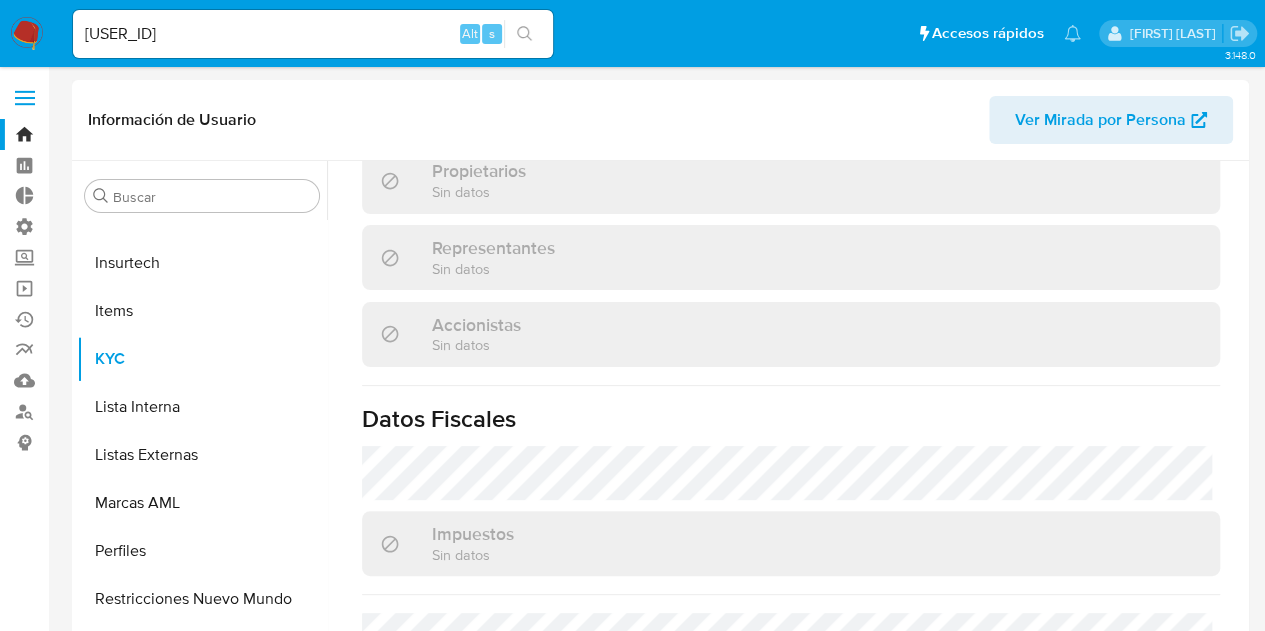 scroll, scrollTop: 1096, scrollLeft: 0, axis: vertical 